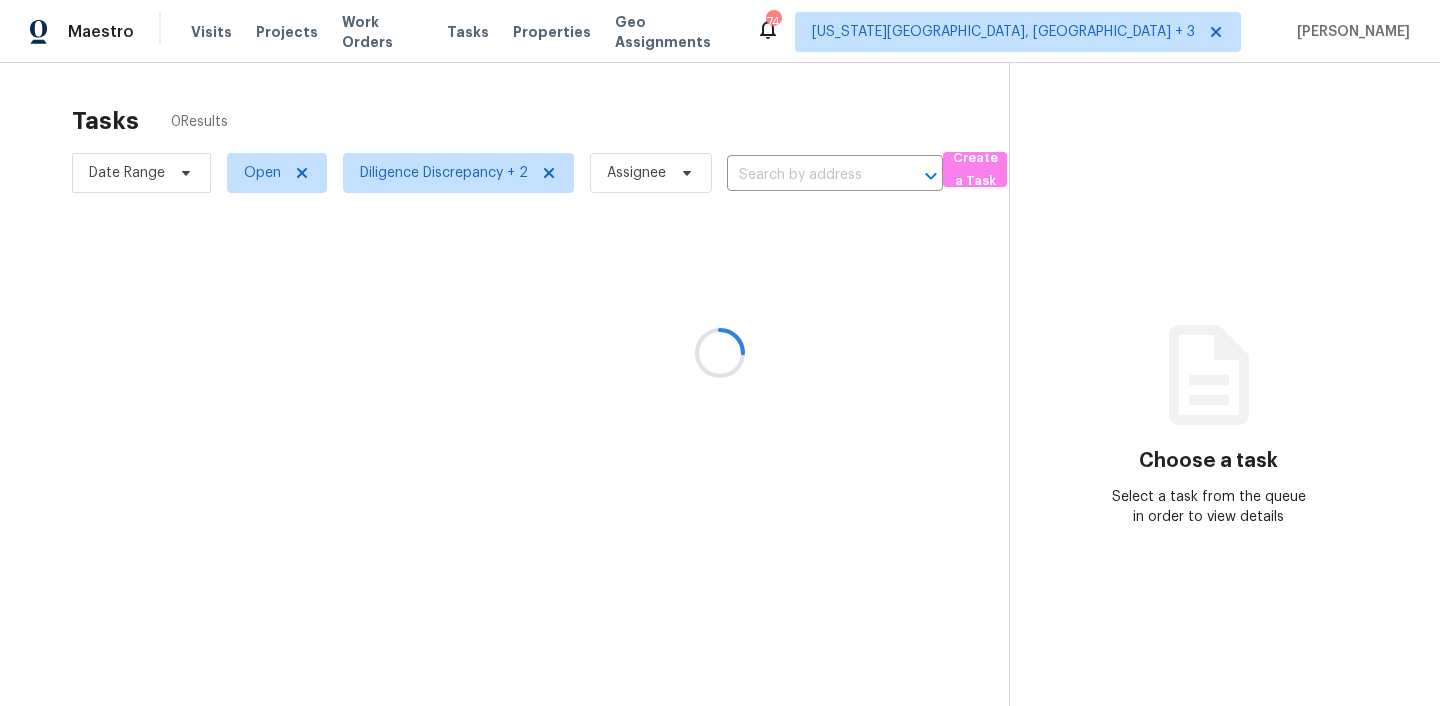 scroll, scrollTop: 0, scrollLeft: 0, axis: both 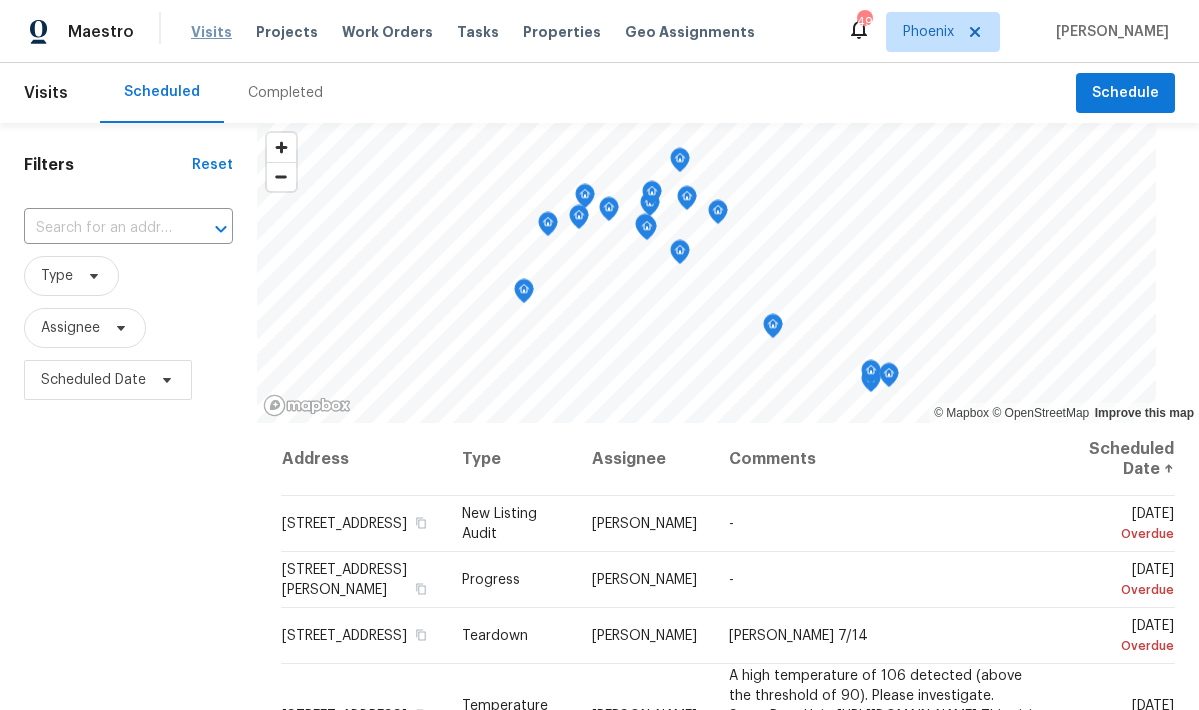 click on "Visits" at bounding box center (211, 32) 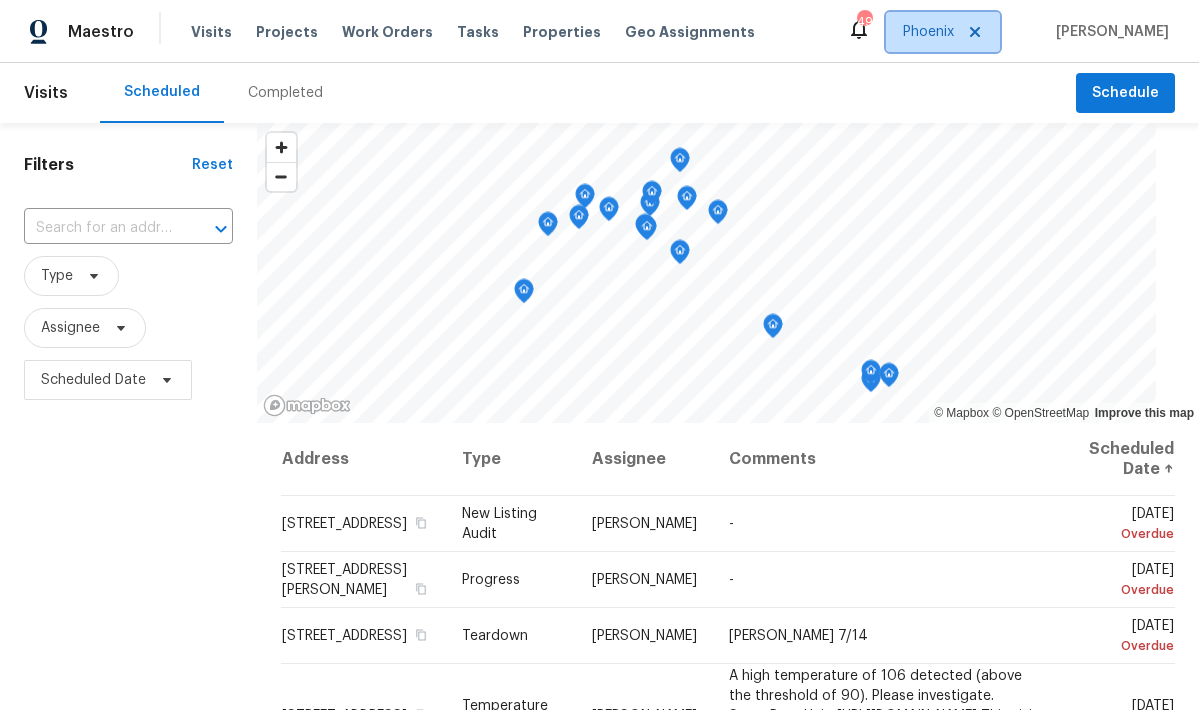 click on "Phoenix" at bounding box center (928, 32) 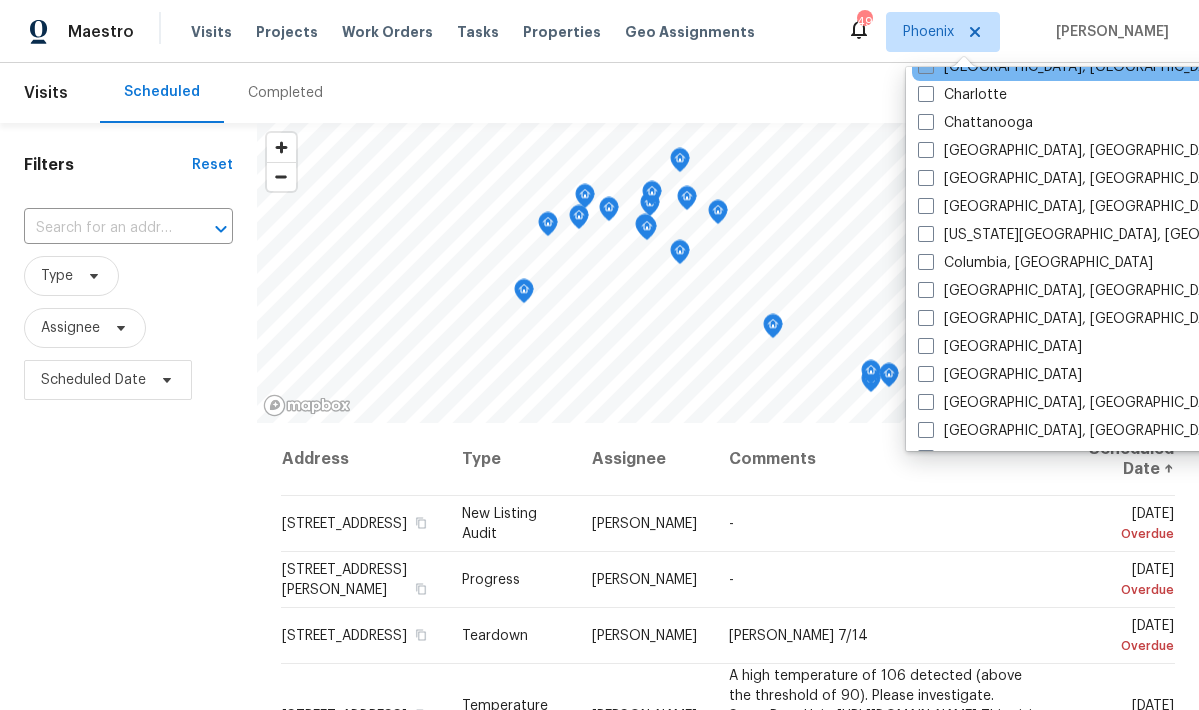 scroll, scrollTop: 308, scrollLeft: 0, axis: vertical 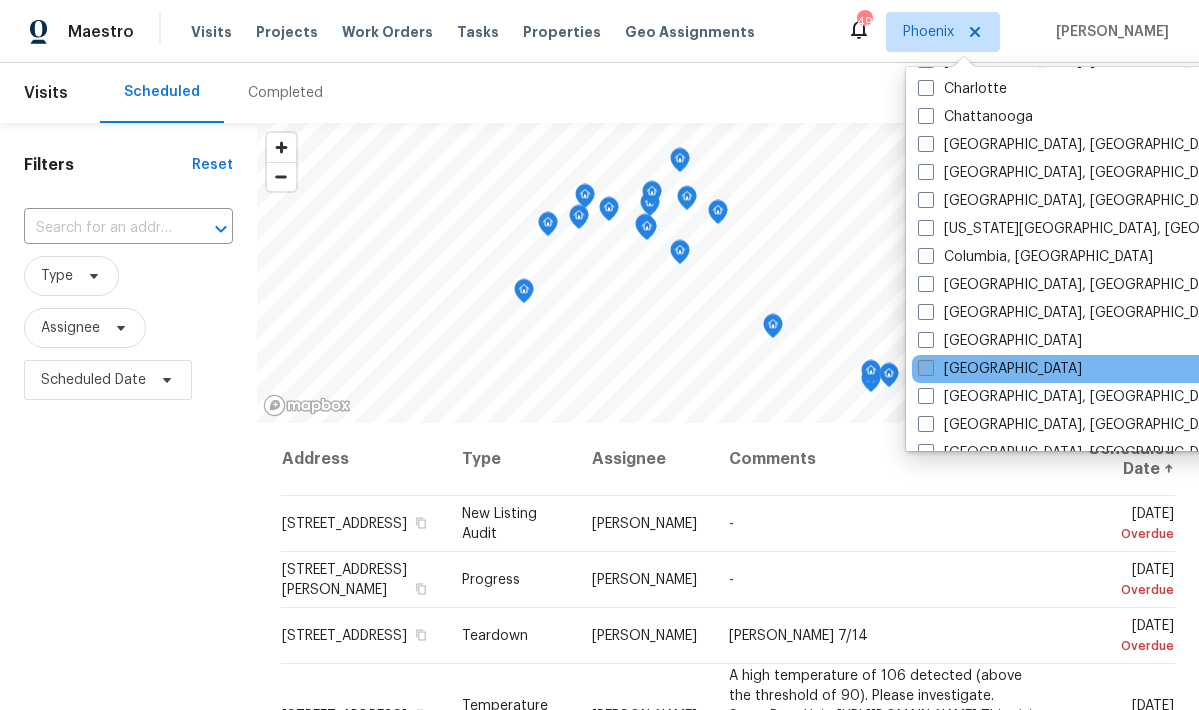 click on "Denver" at bounding box center (1000, 369) 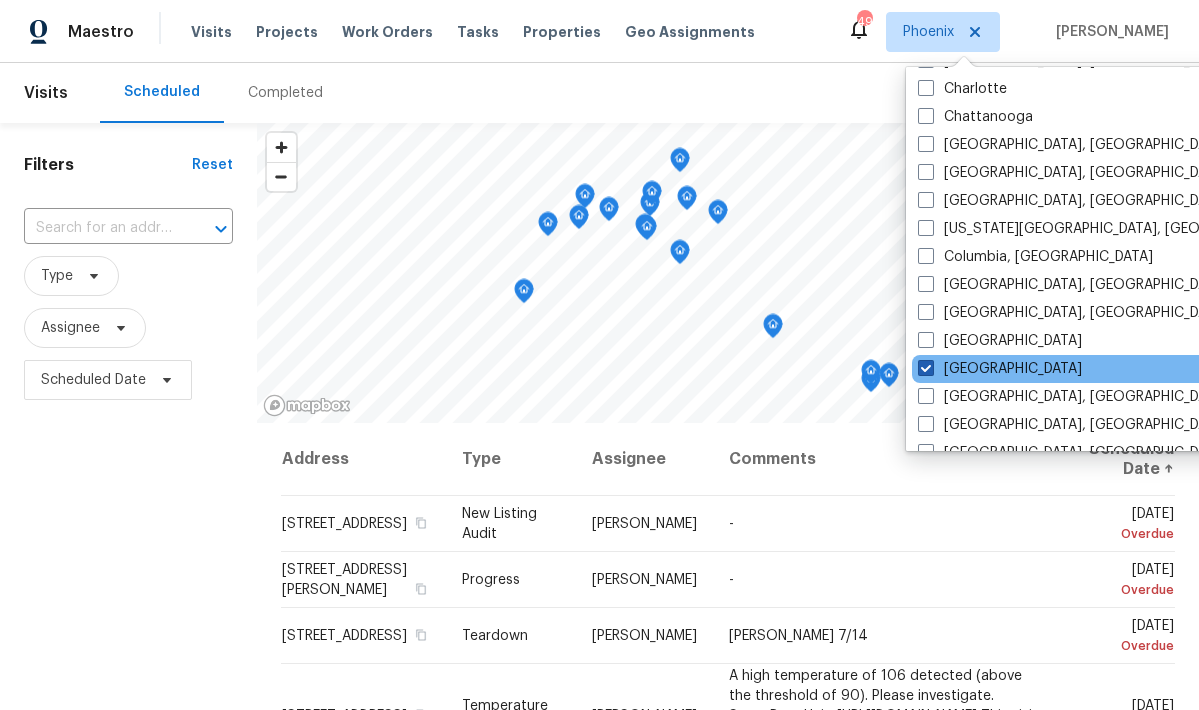 checkbox on "true" 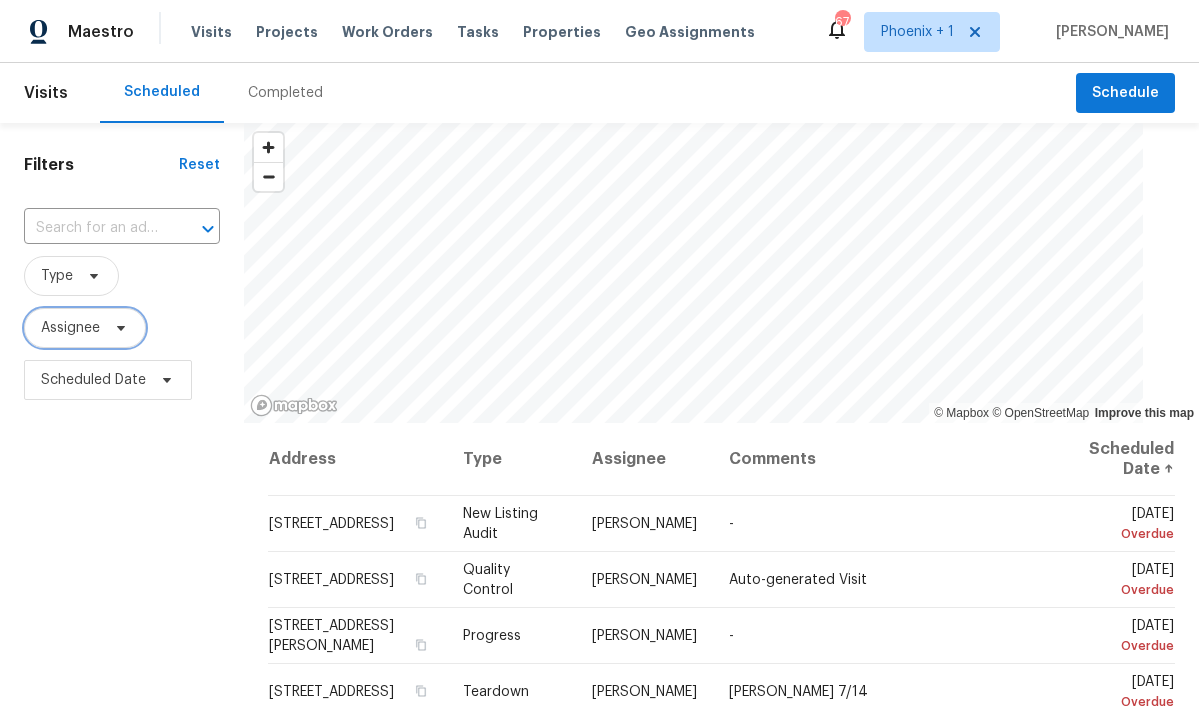 click on "Assignee" at bounding box center (70, 328) 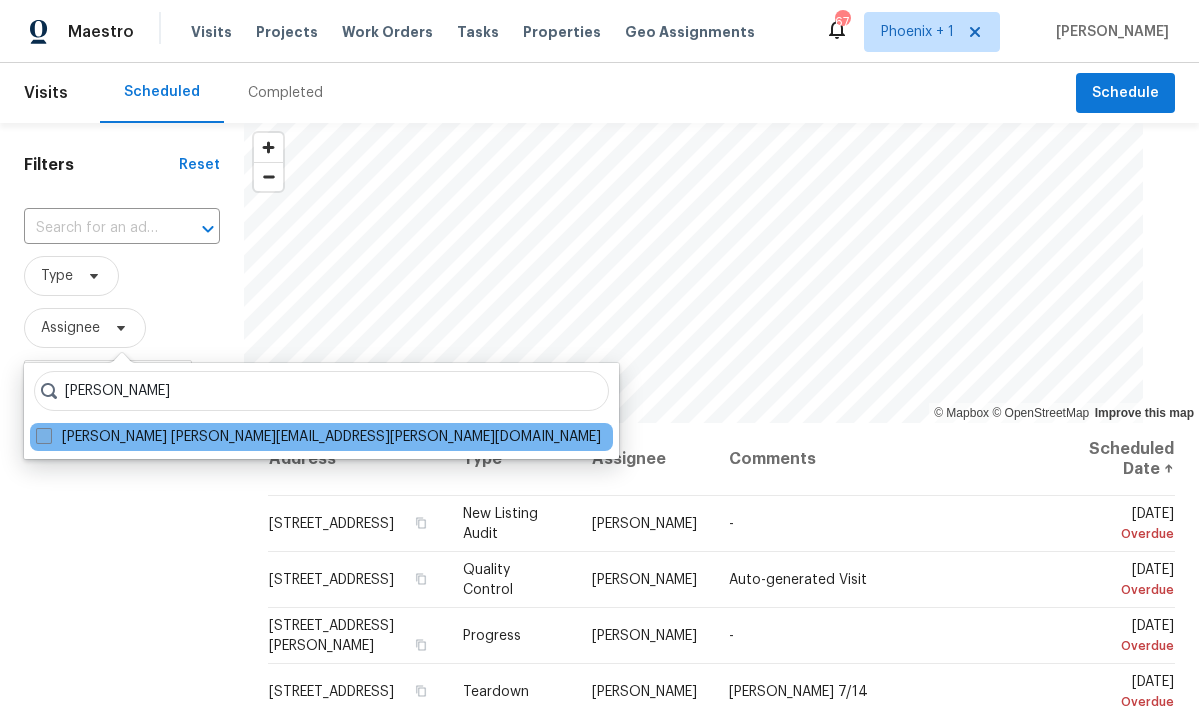 type on "brittani smith" 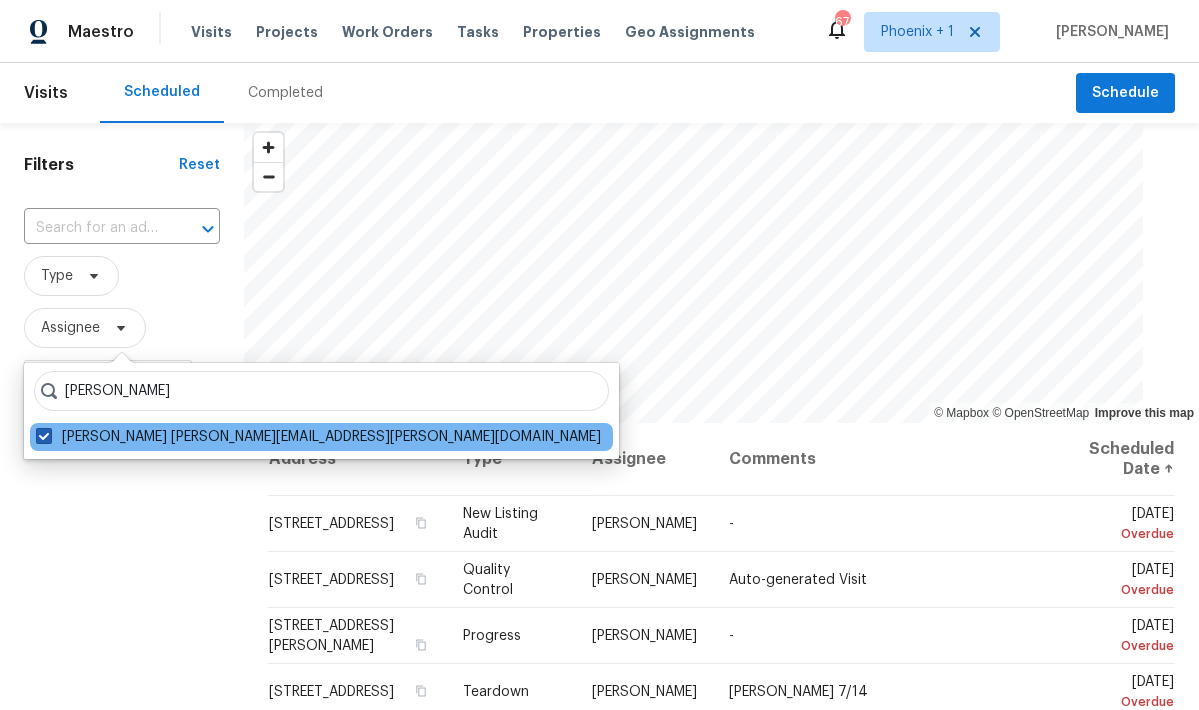 checkbox on "true" 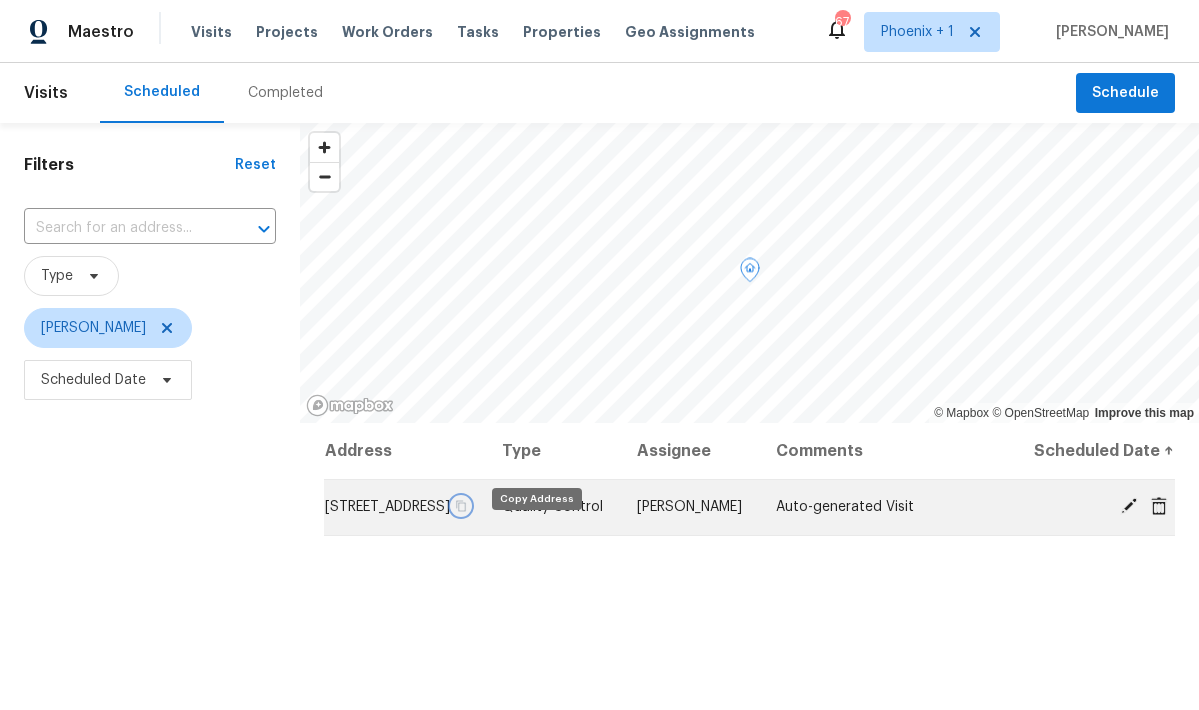 click 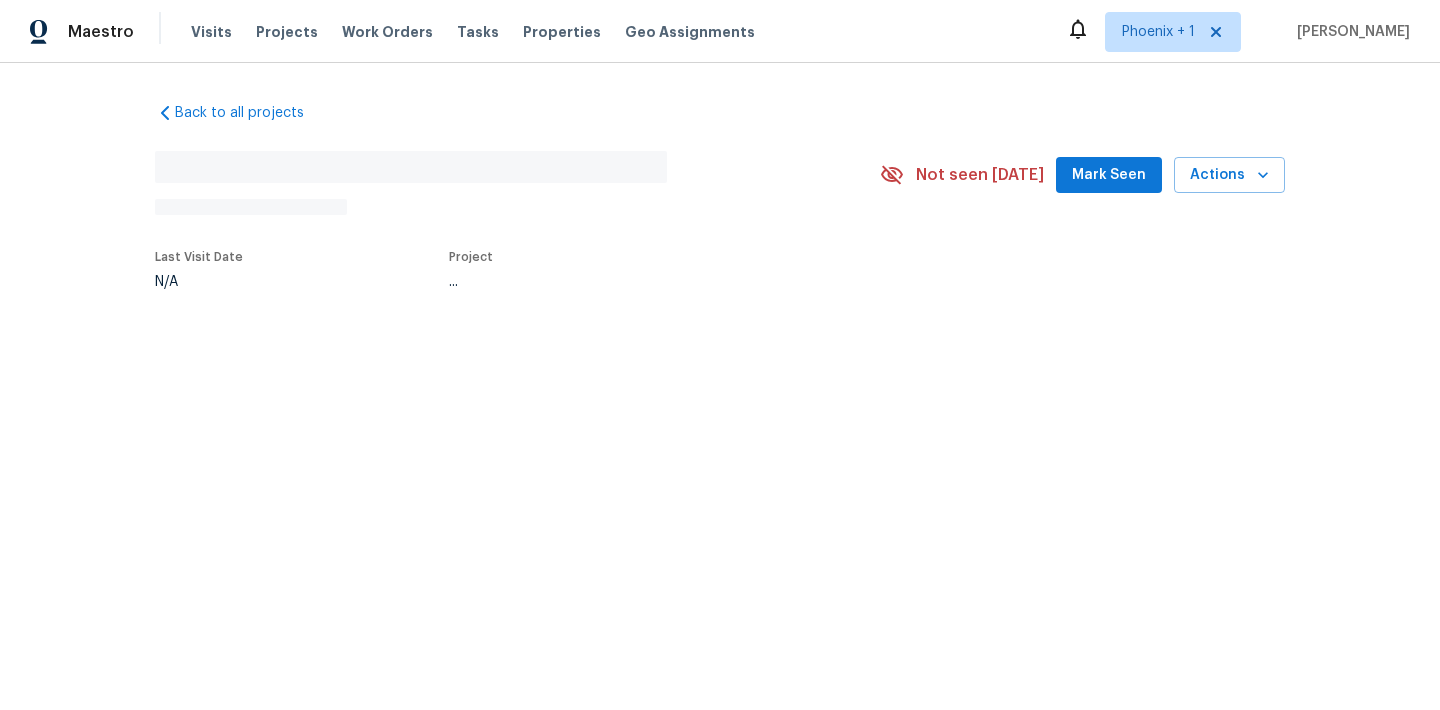 scroll, scrollTop: 0, scrollLeft: 0, axis: both 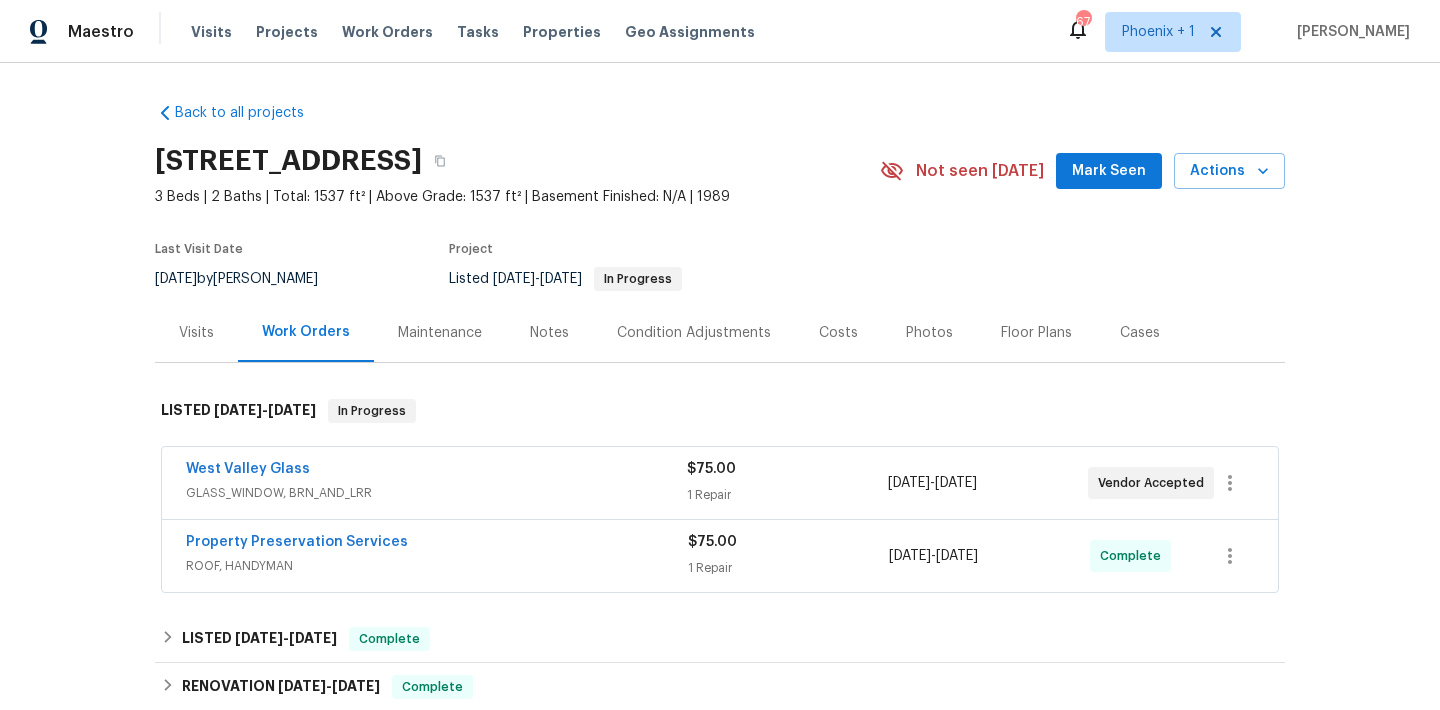 click on "Costs" at bounding box center [838, 333] 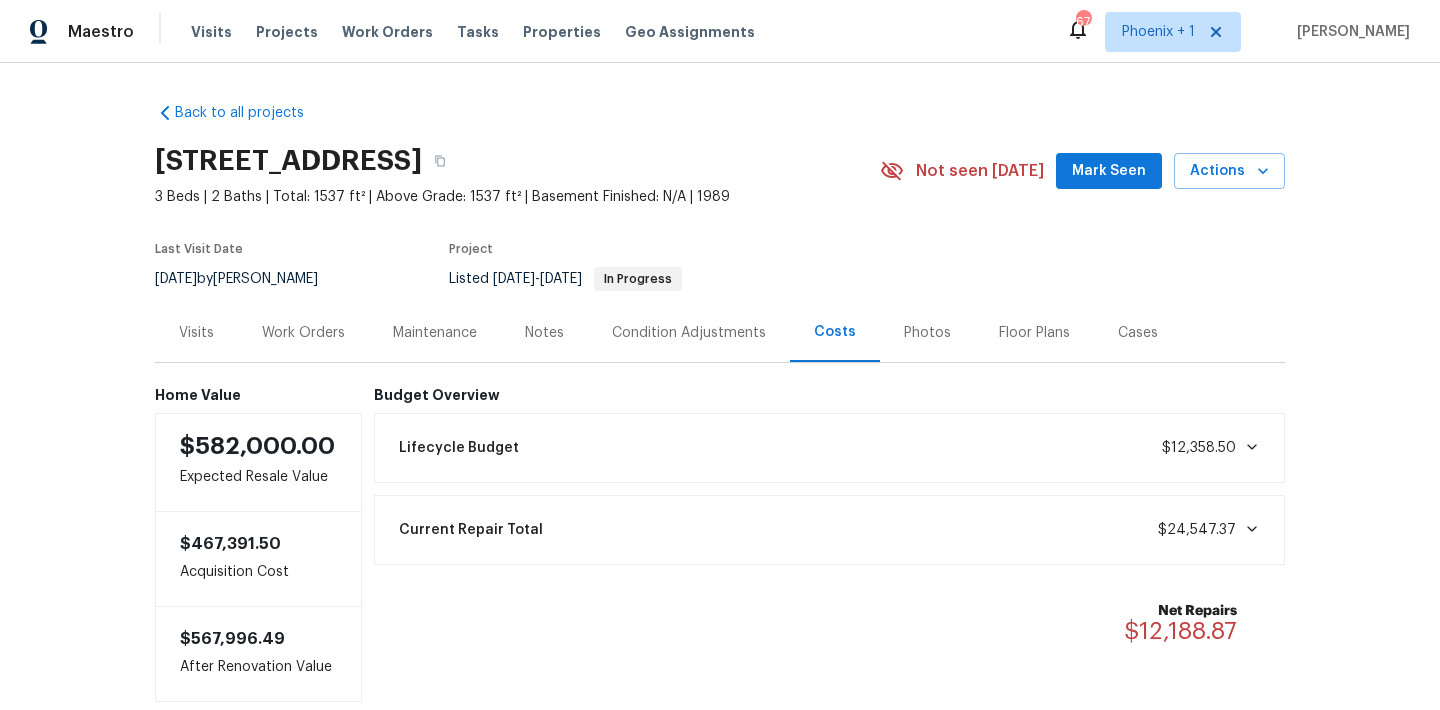 click on "Work Orders" at bounding box center (303, 332) 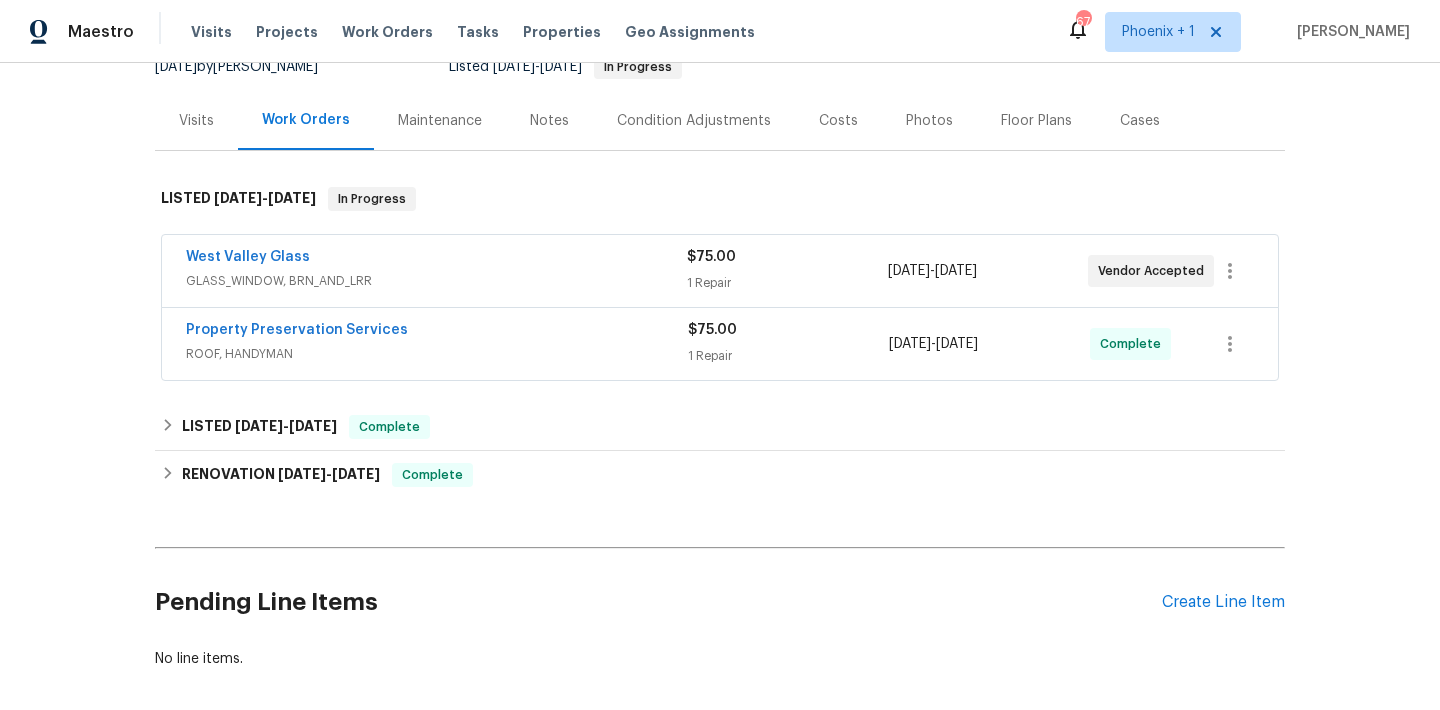 scroll, scrollTop: 225, scrollLeft: 0, axis: vertical 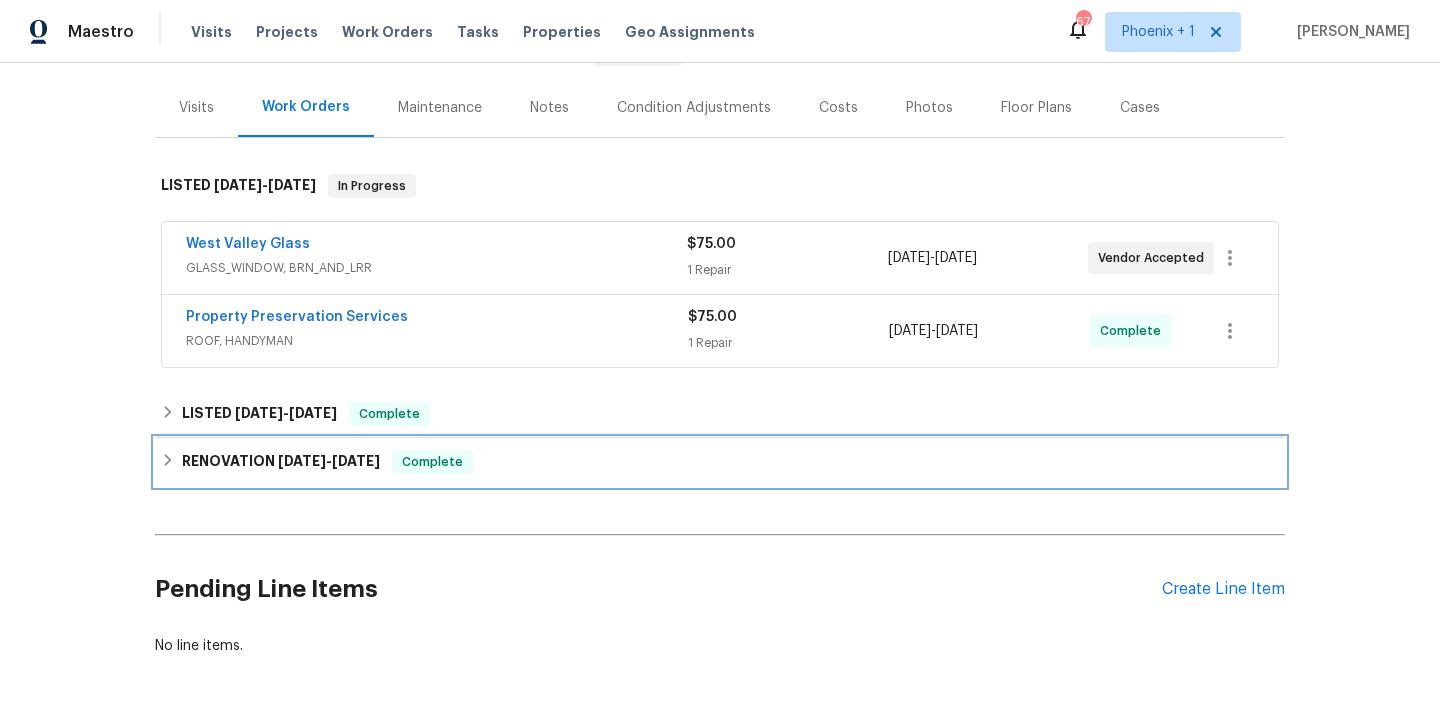 click on "RENOVATION   [DATE]  -  [DATE] Complete" at bounding box center [720, 462] 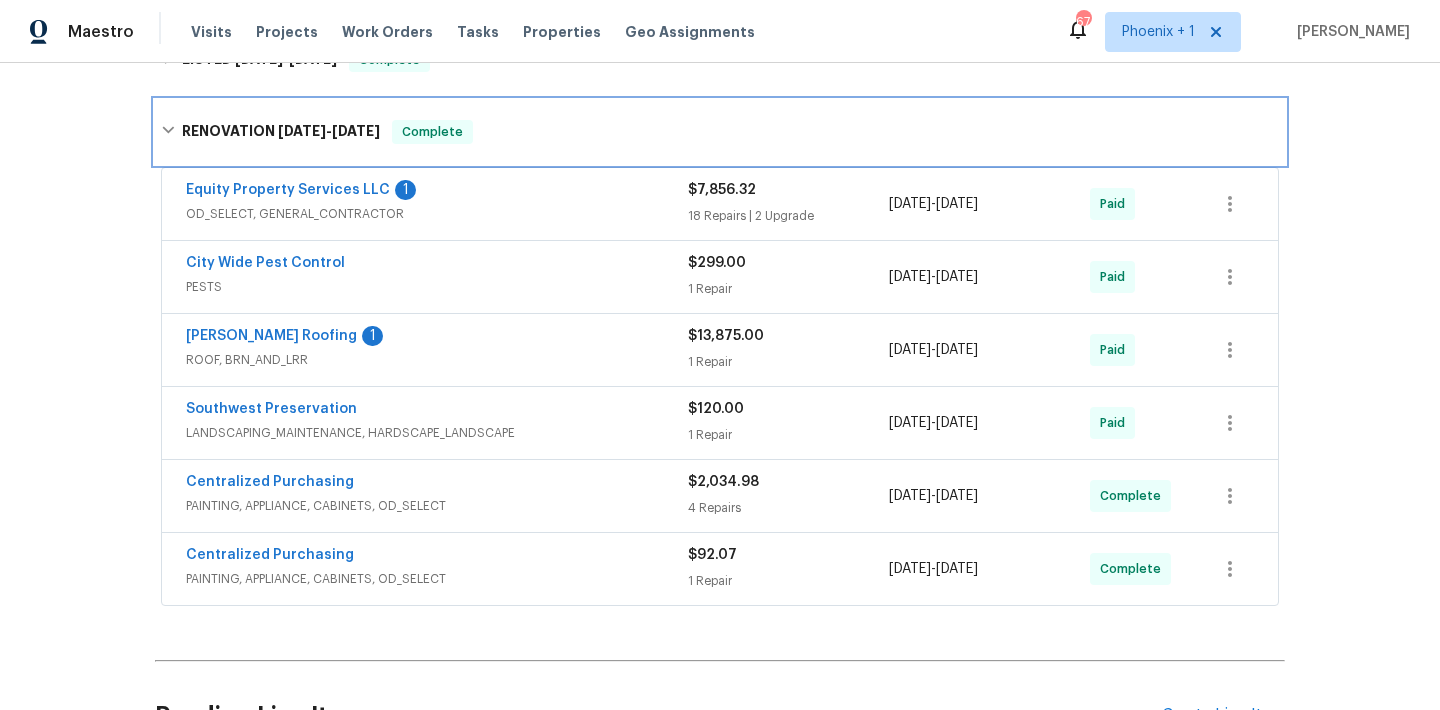 scroll, scrollTop: 515, scrollLeft: 0, axis: vertical 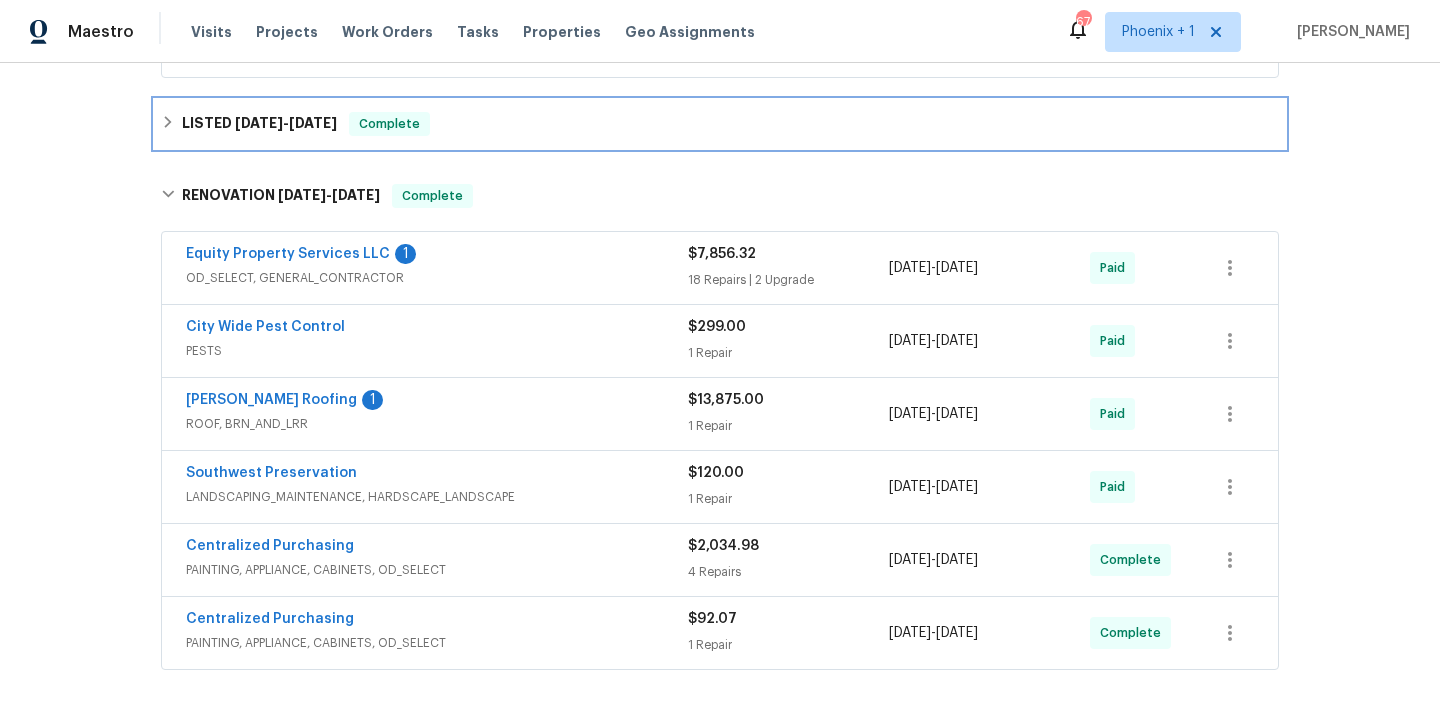 click 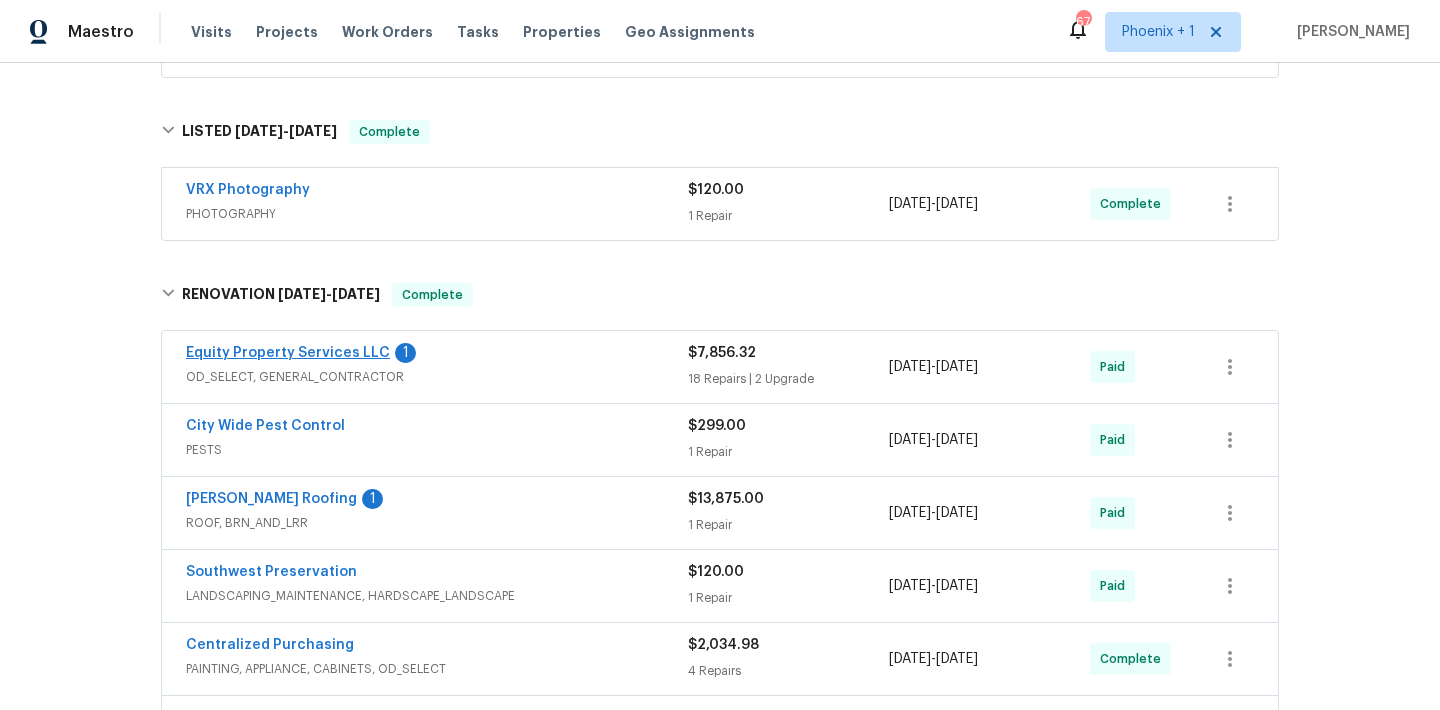click on "Equity Property Services LLC" at bounding box center (288, 353) 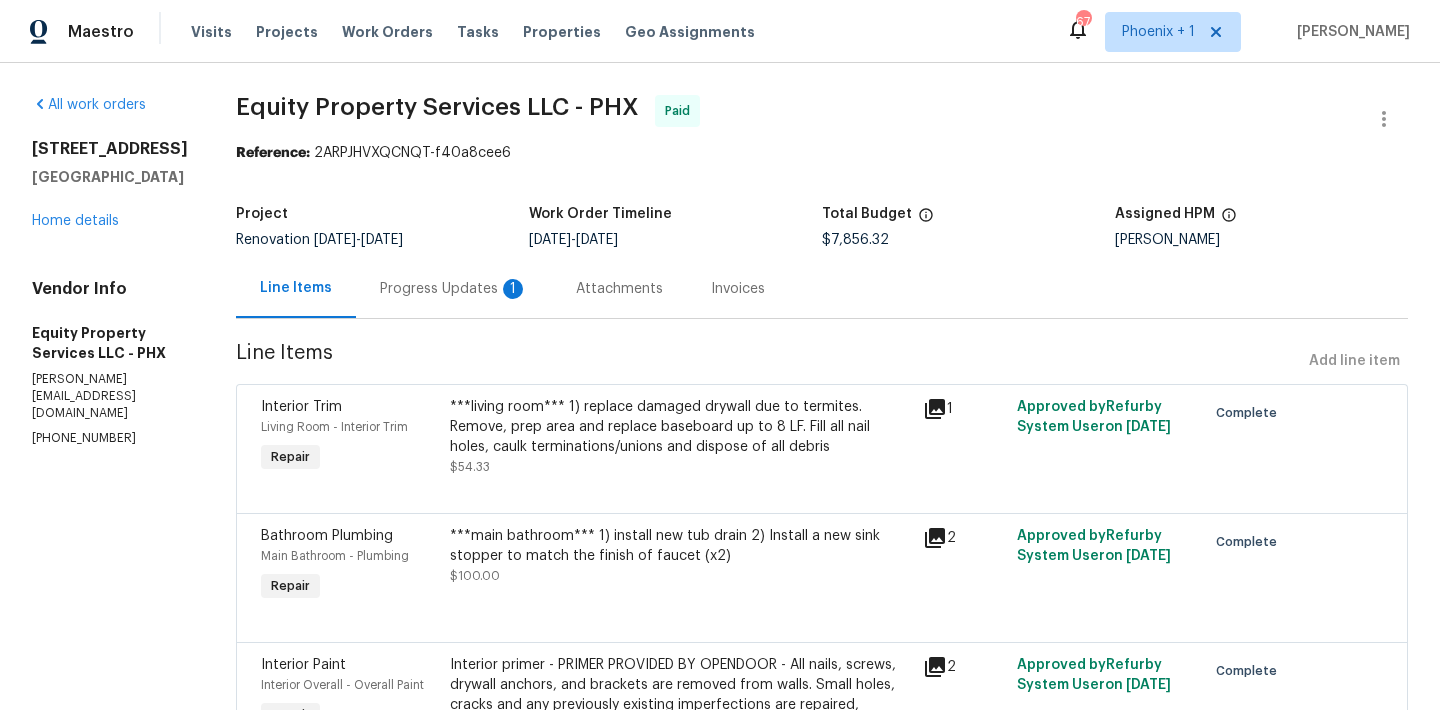 scroll, scrollTop: 0, scrollLeft: 0, axis: both 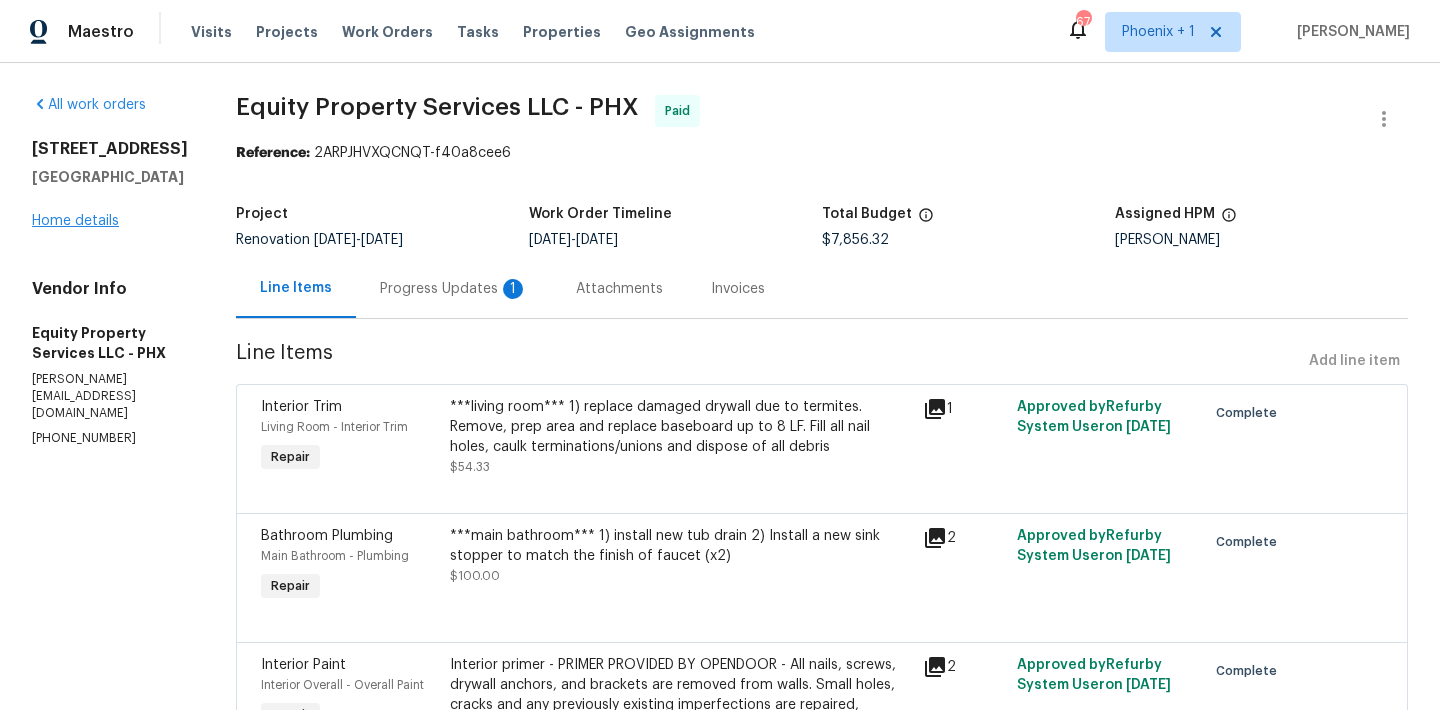 click on "Home details" at bounding box center (75, 221) 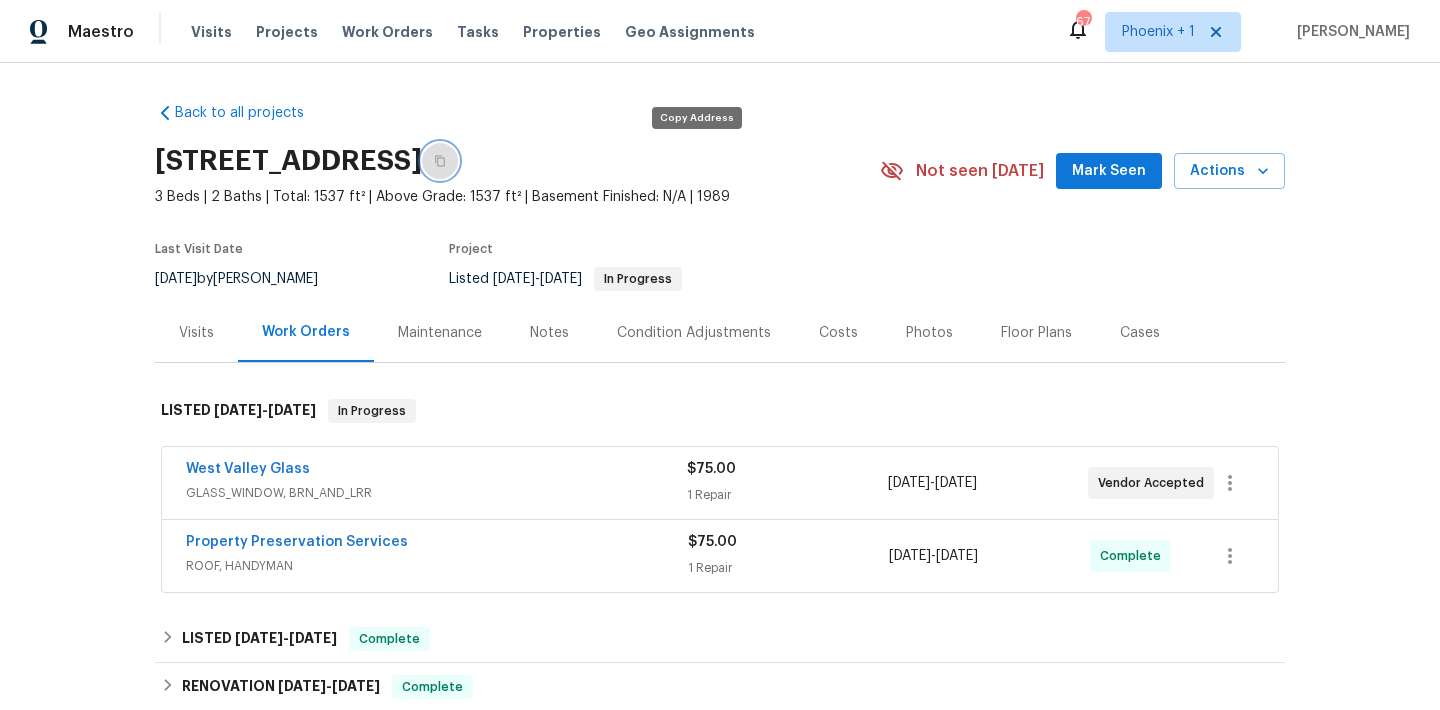 click 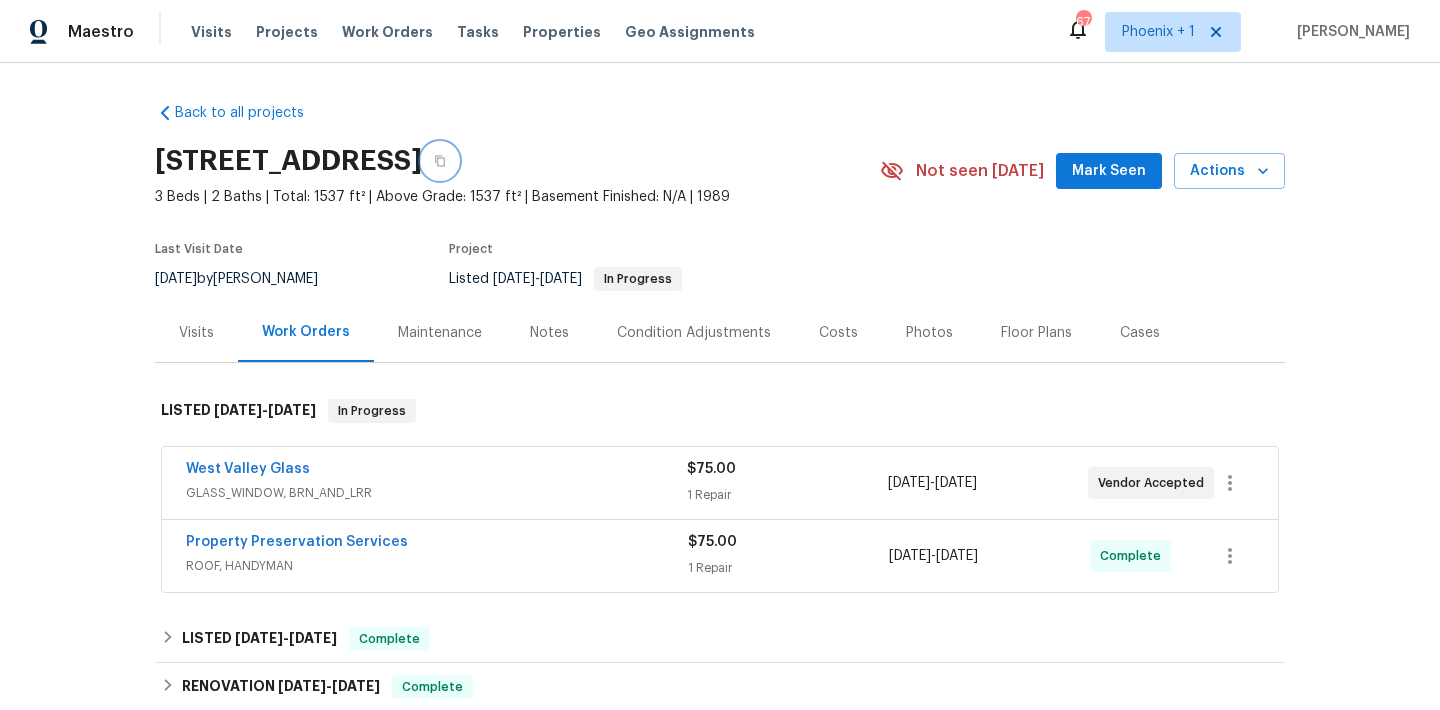 scroll, scrollTop: 49, scrollLeft: 0, axis: vertical 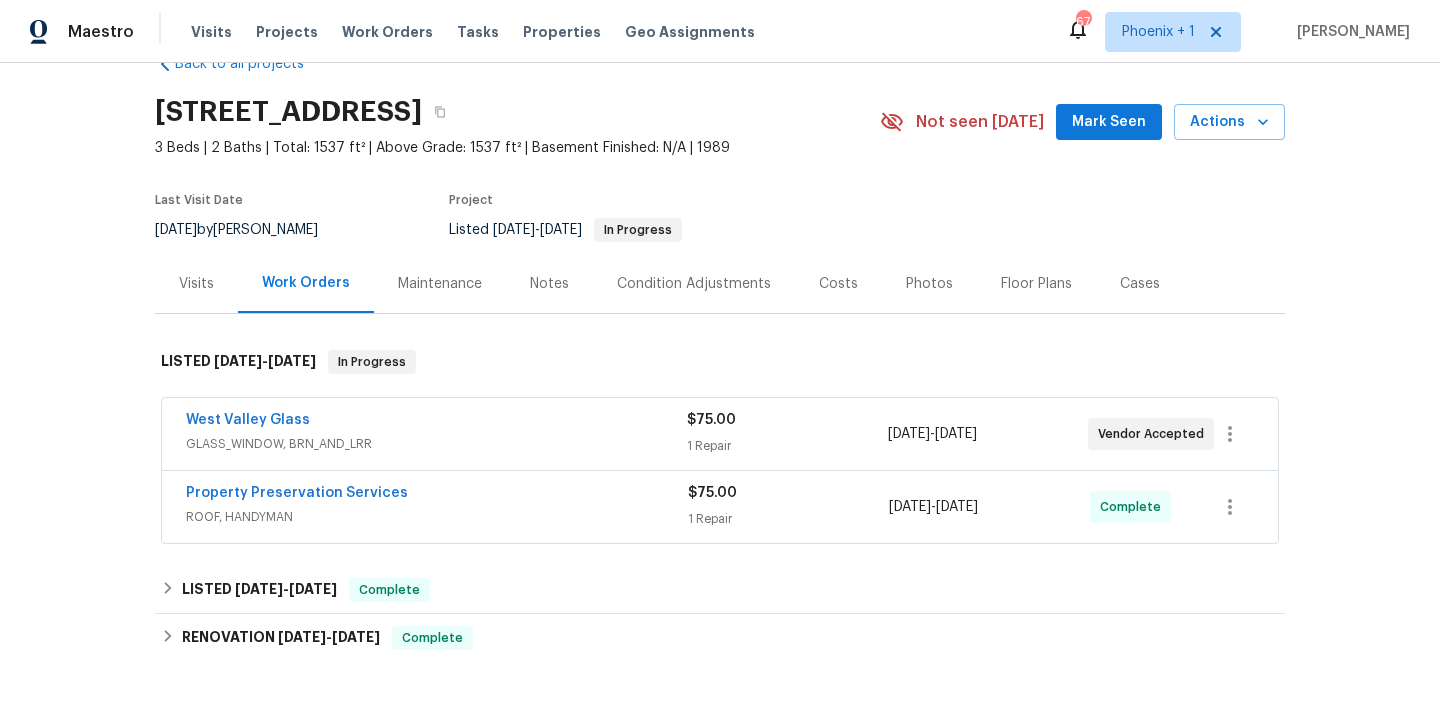 click on "Notes" at bounding box center (549, 284) 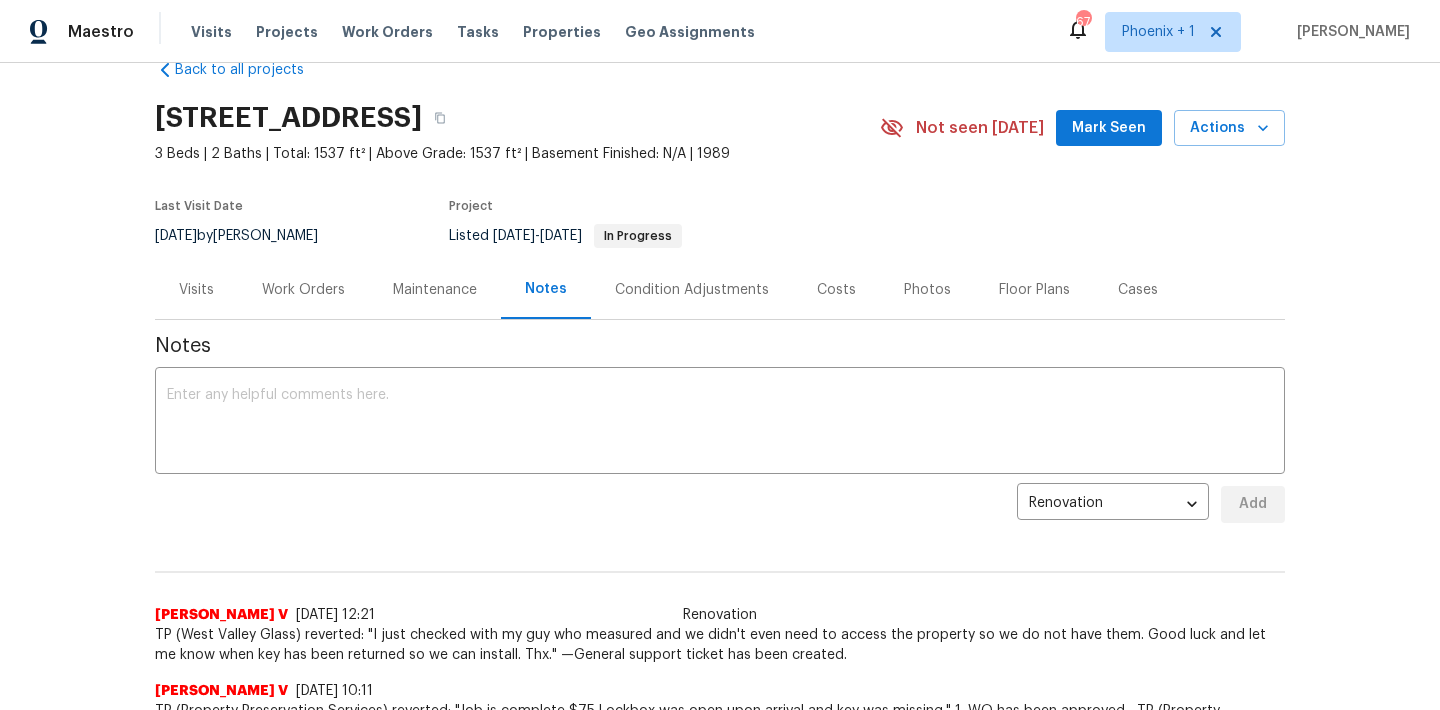 scroll, scrollTop: 40, scrollLeft: 0, axis: vertical 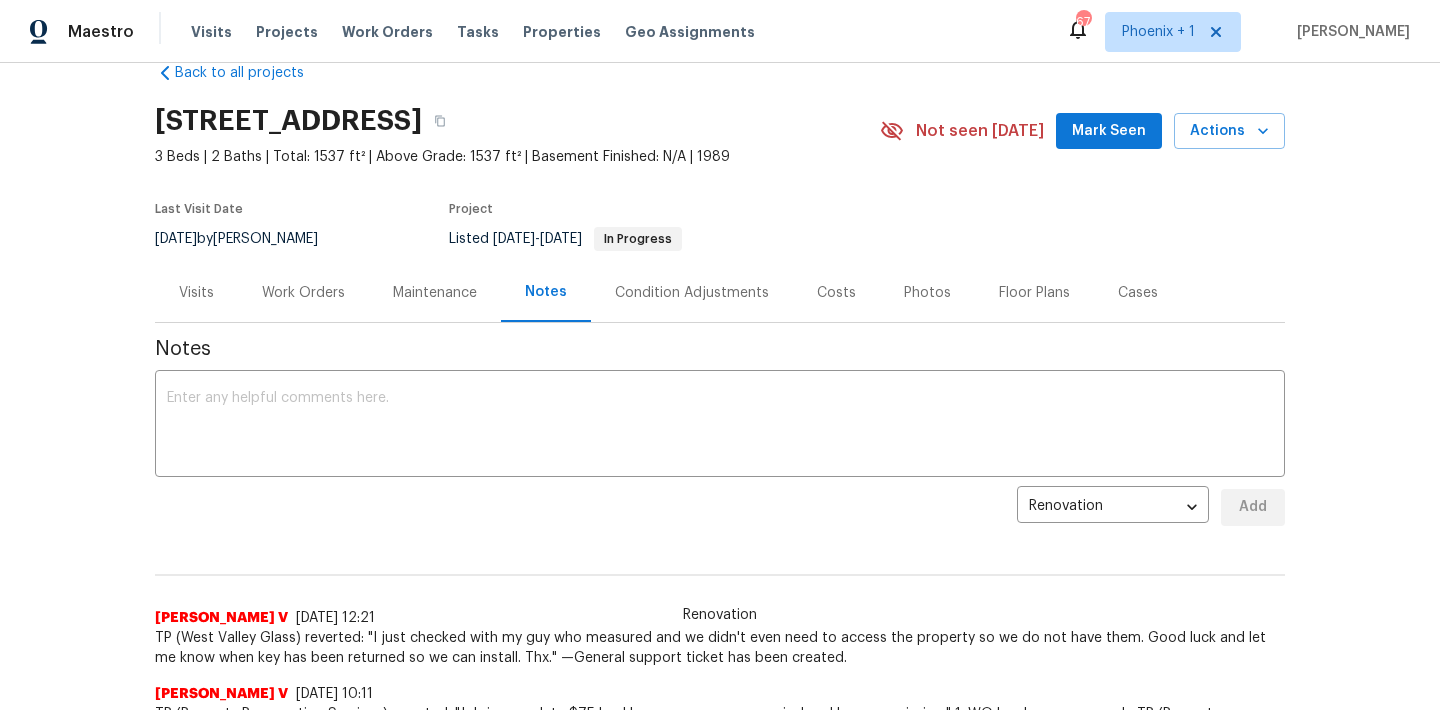 click on "Work Orders" at bounding box center [303, 293] 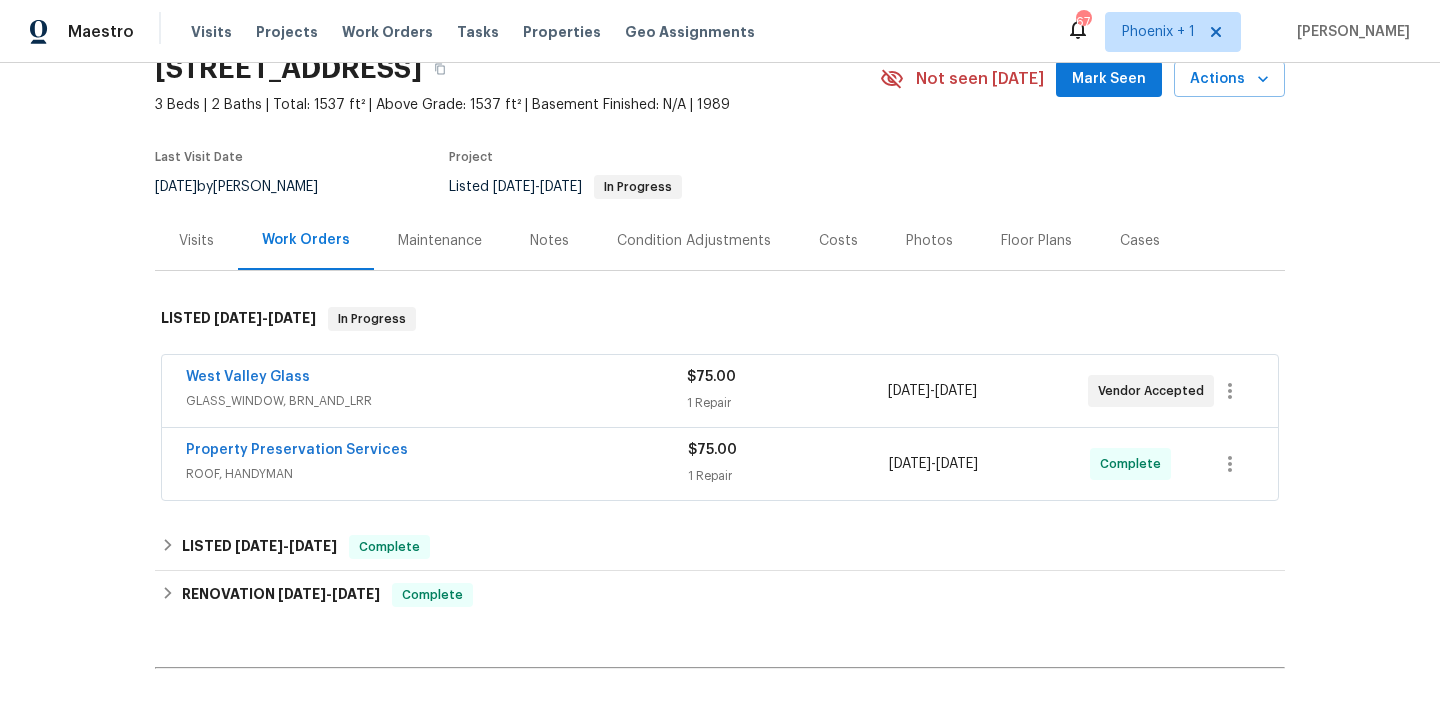 scroll, scrollTop: 176, scrollLeft: 0, axis: vertical 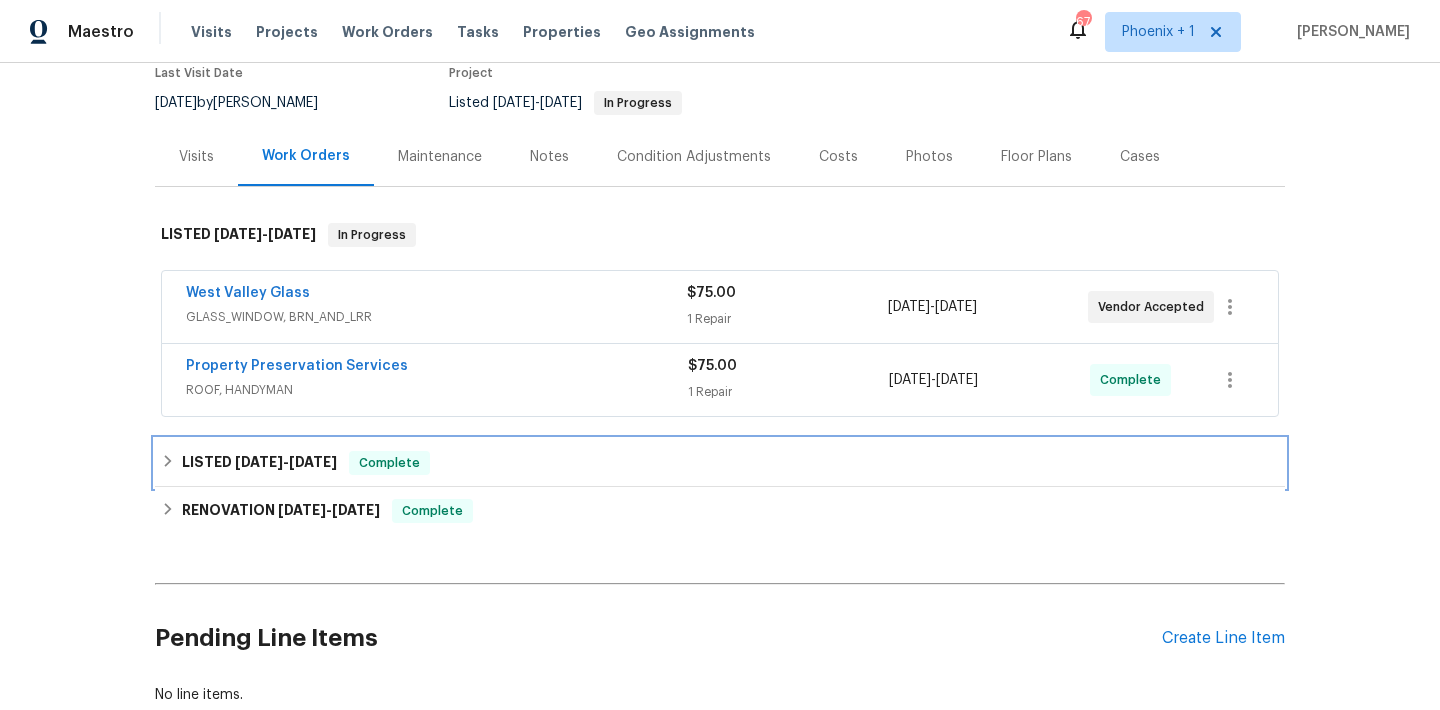 click 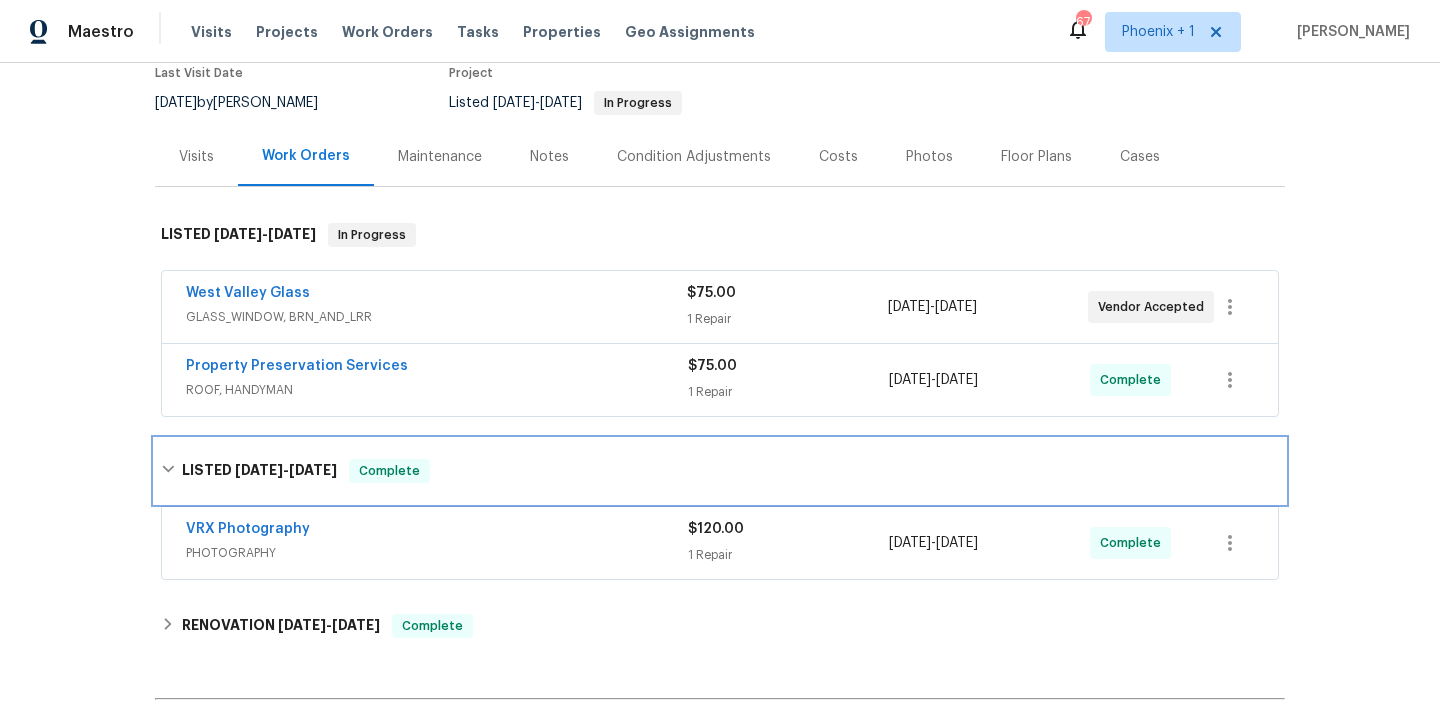 click on "LISTED   [DATE]  -  [DATE] Complete" at bounding box center (720, 471) 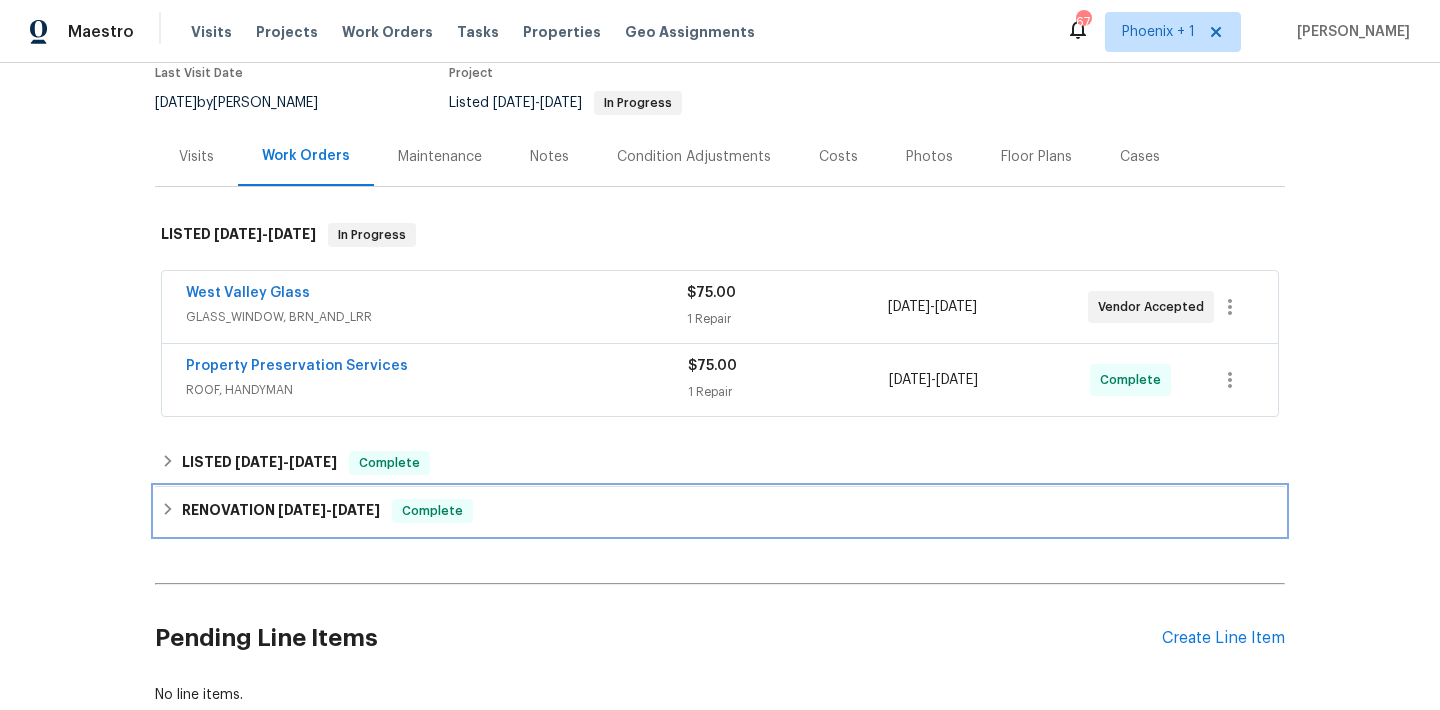 click 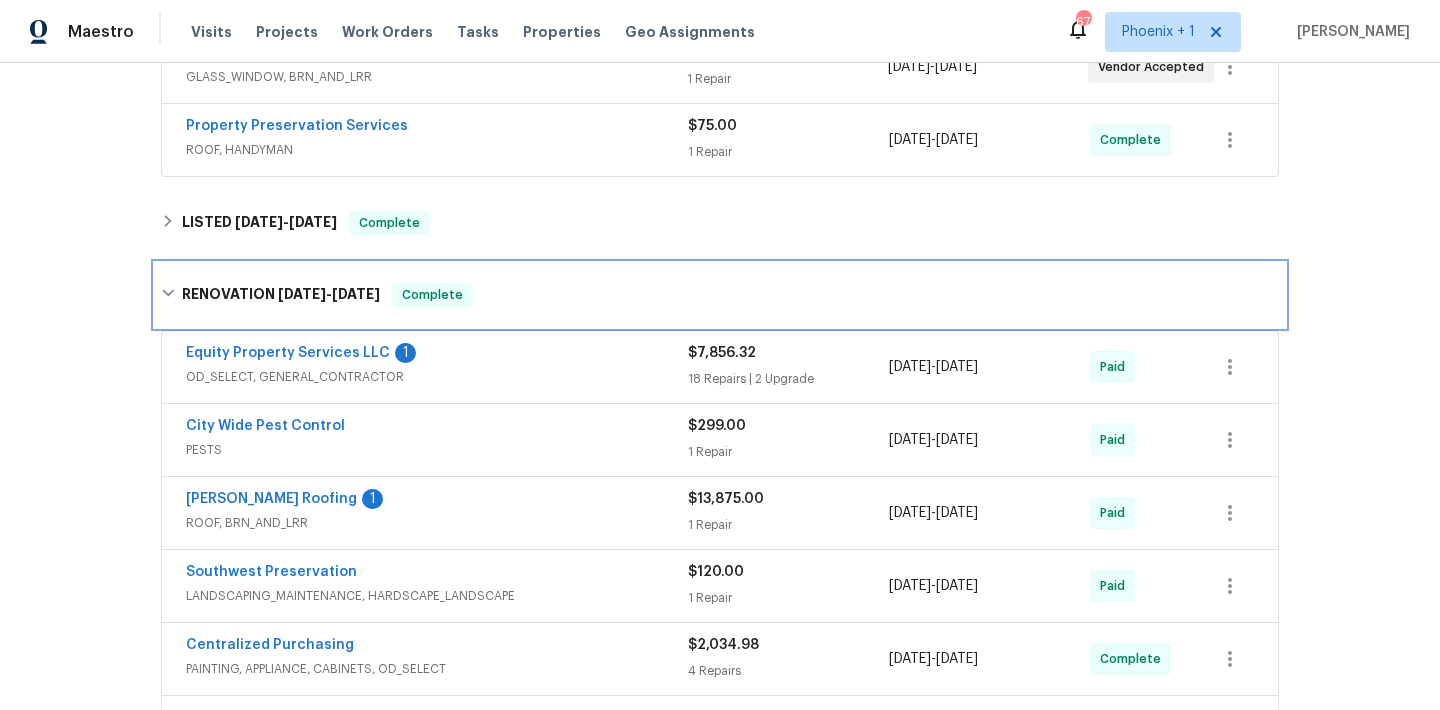 scroll, scrollTop: 439, scrollLeft: 0, axis: vertical 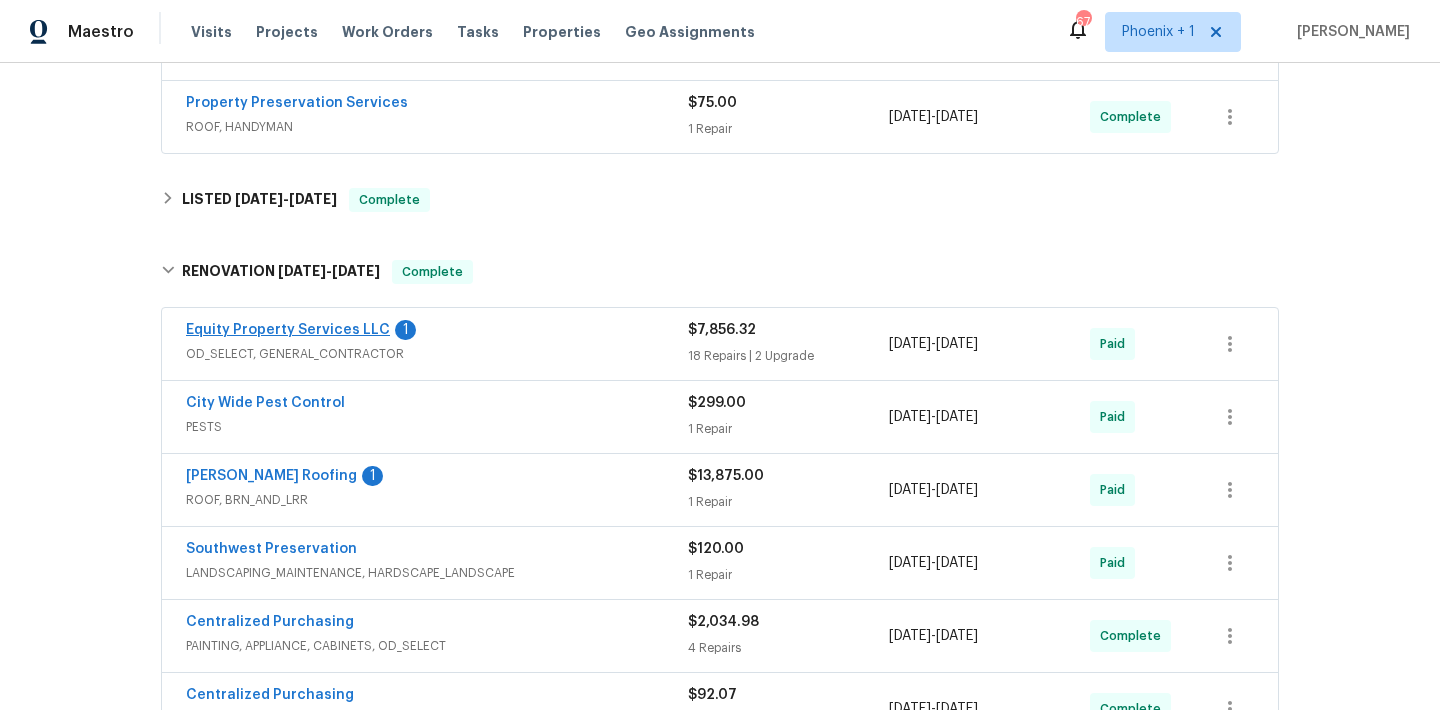 click on "Equity Property Services LLC" at bounding box center [288, 330] 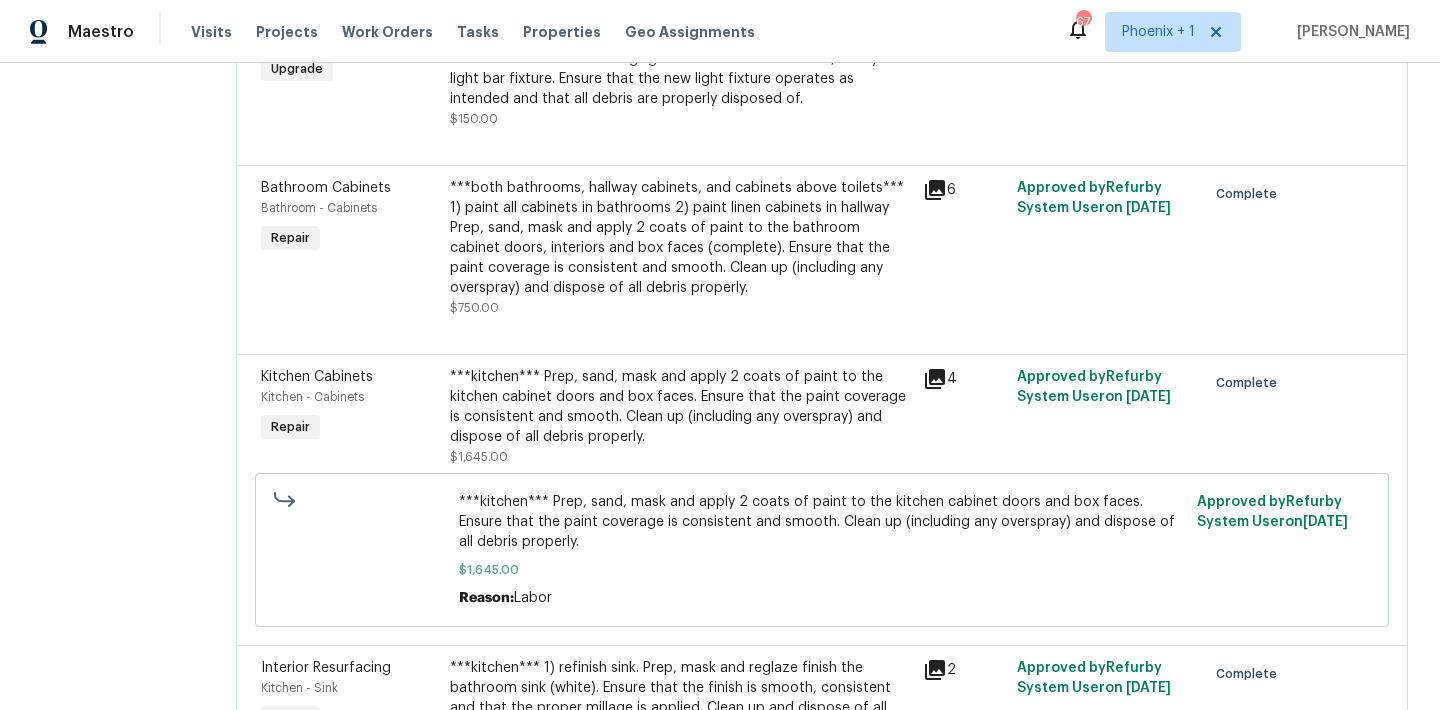scroll, scrollTop: 2005, scrollLeft: 0, axis: vertical 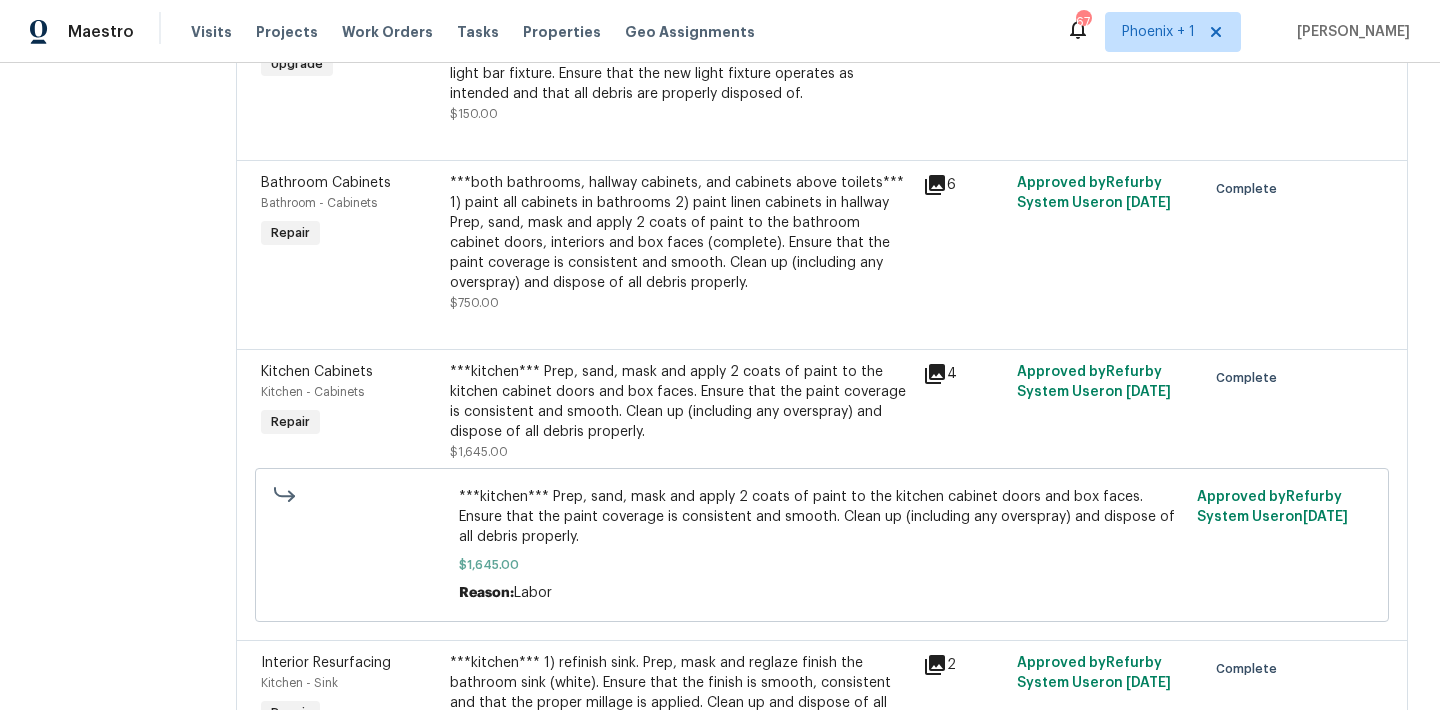 click on "***kitchen***
Prep, sand, mask and apply 2 coats of paint to the kitchen cabinet doors and box faces. Ensure that the paint coverage is consistent and smooth. Clean up (including any overspray) and dispose of all debris properly." at bounding box center (680, 402) 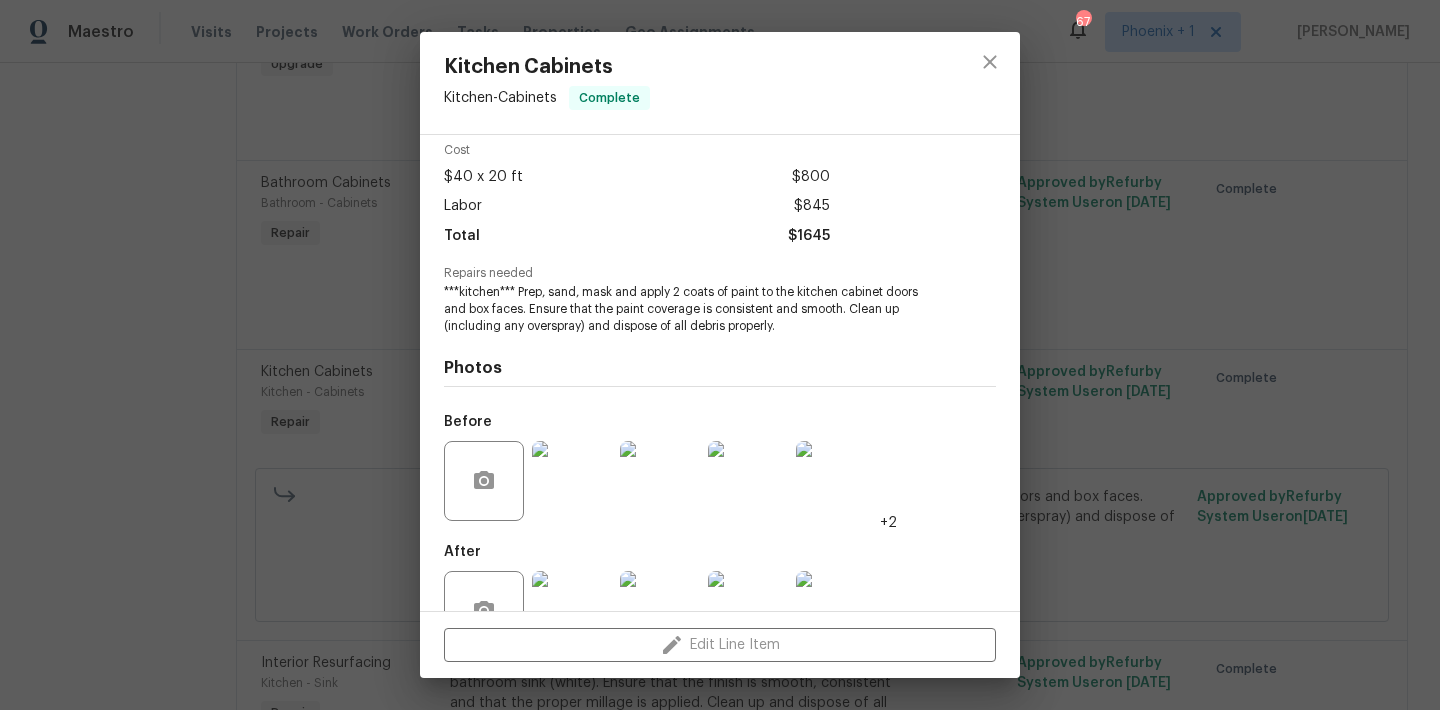 scroll, scrollTop: 102, scrollLeft: 0, axis: vertical 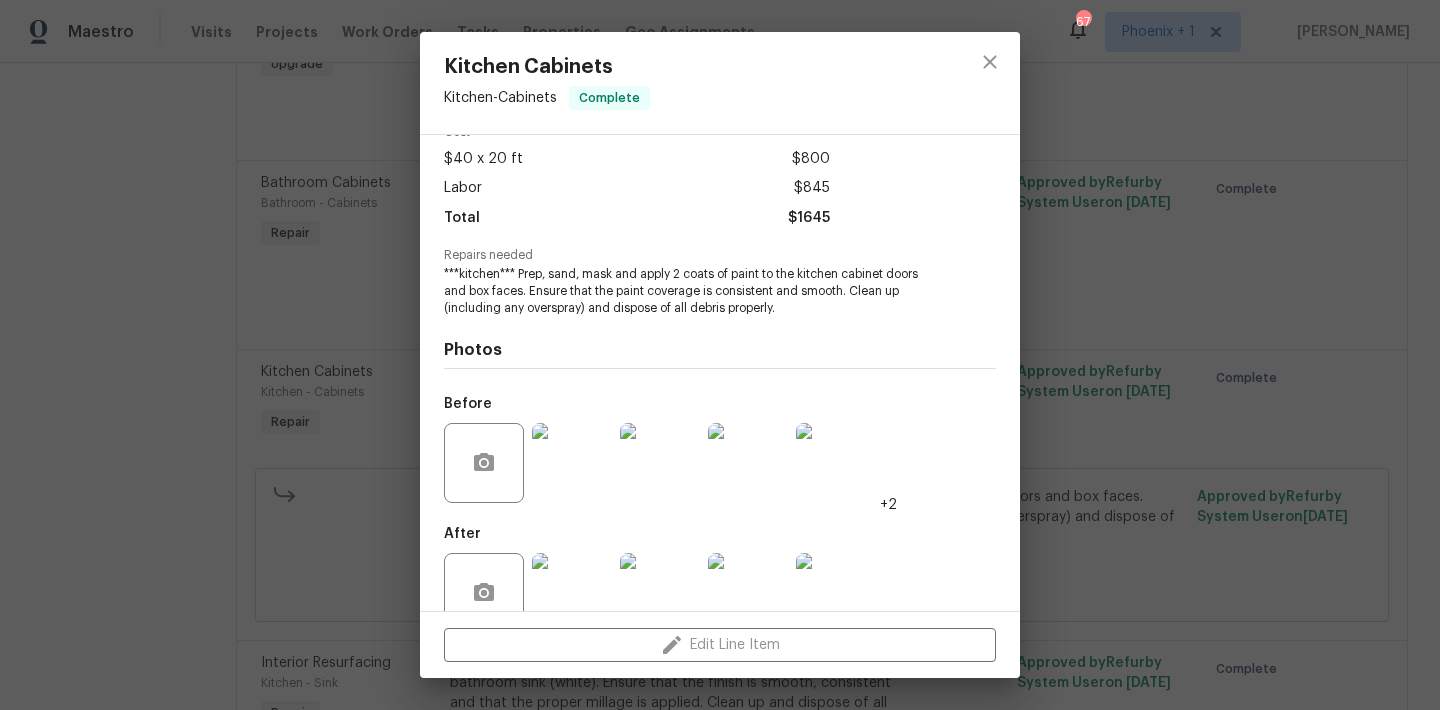 click at bounding box center [572, 463] 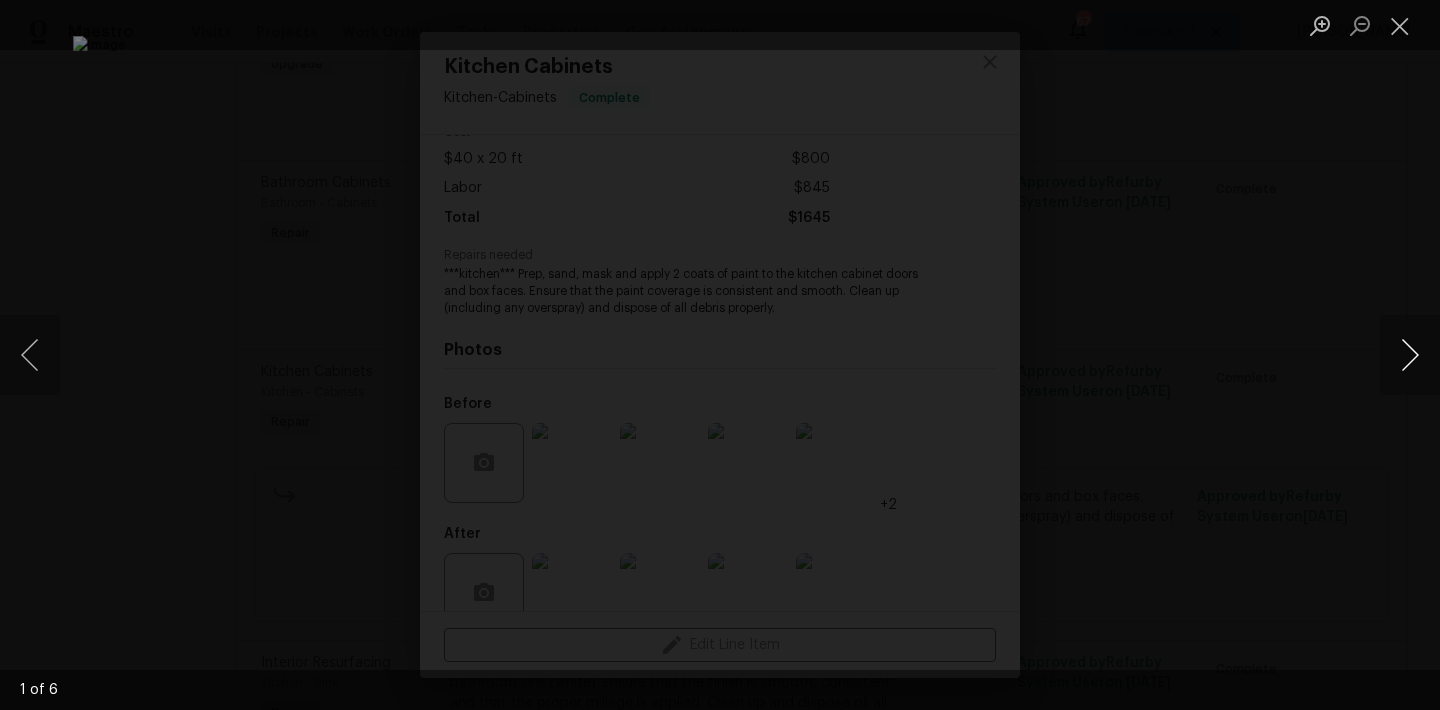 click at bounding box center [1410, 355] 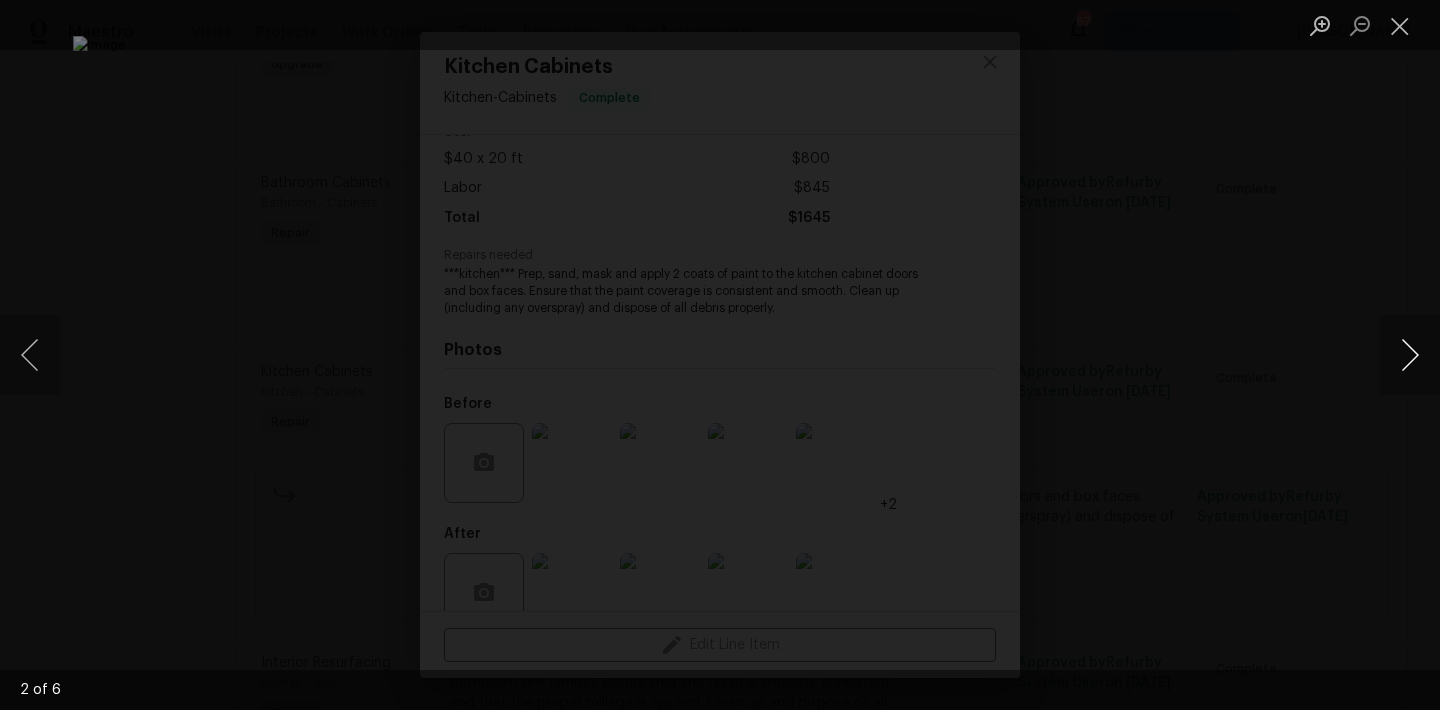 click at bounding box center (1410, 355) 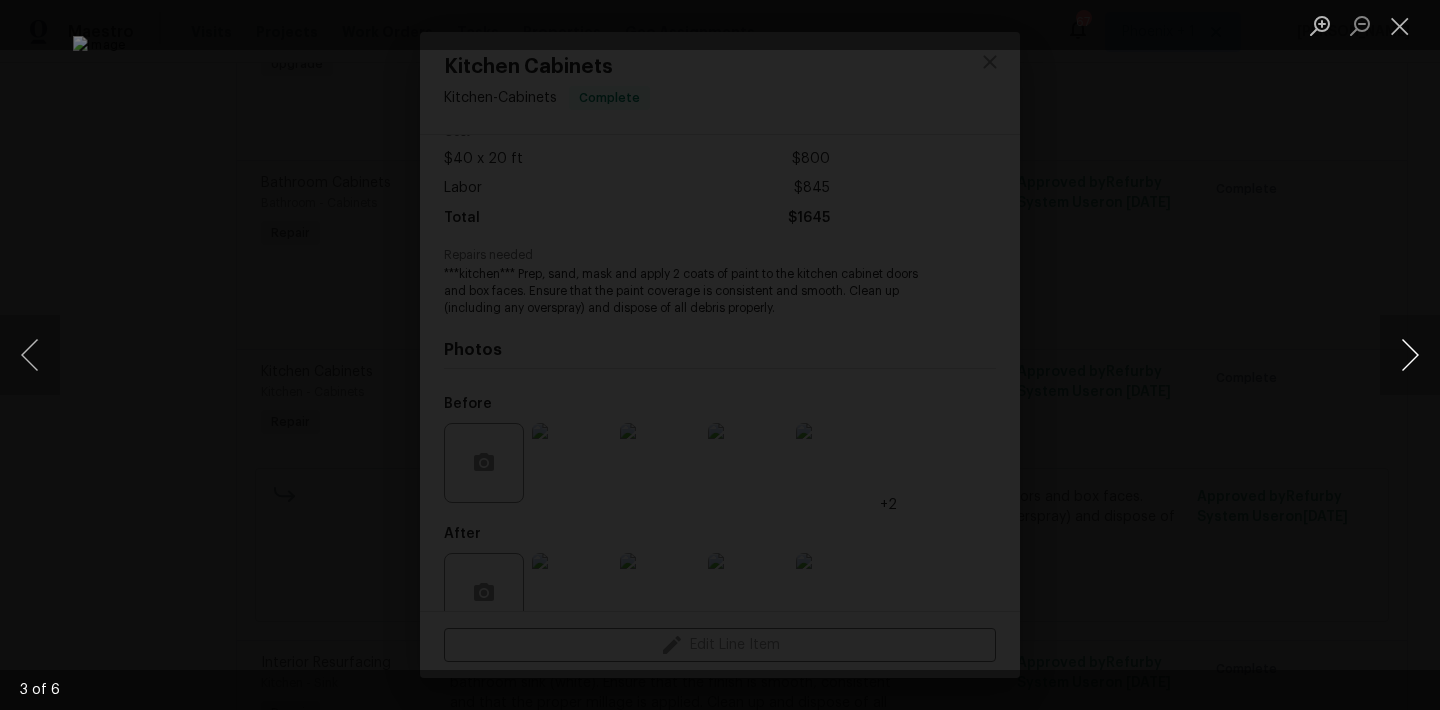 click at bounding box center [1410, 355] 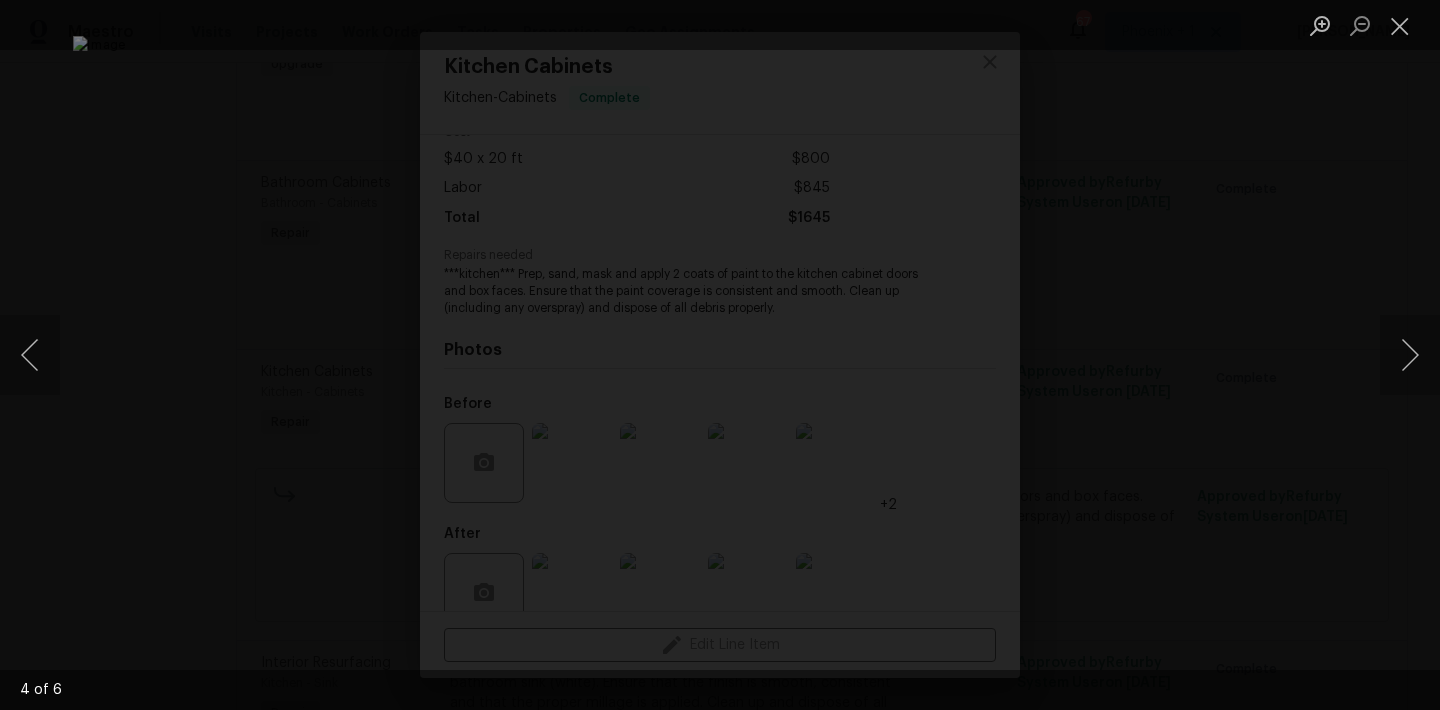 click at bounding box center [720, 355] 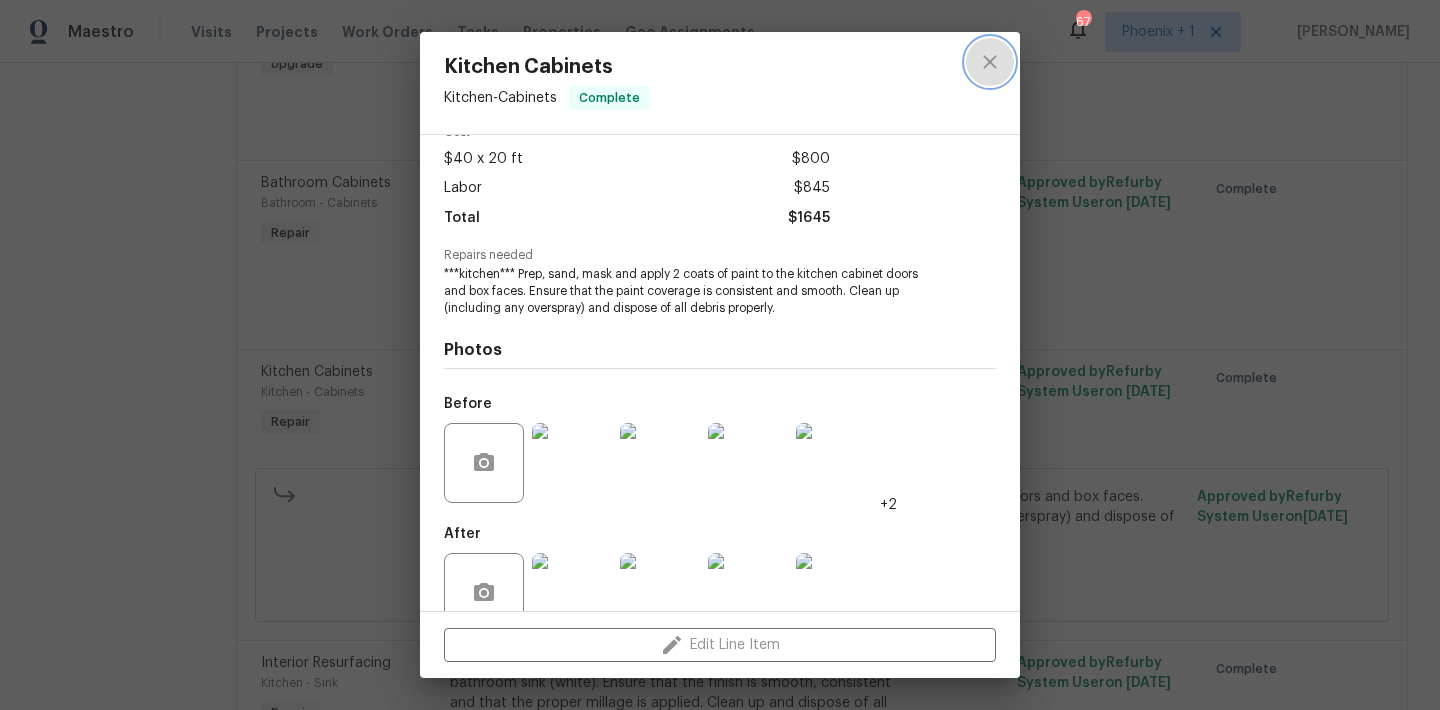 click 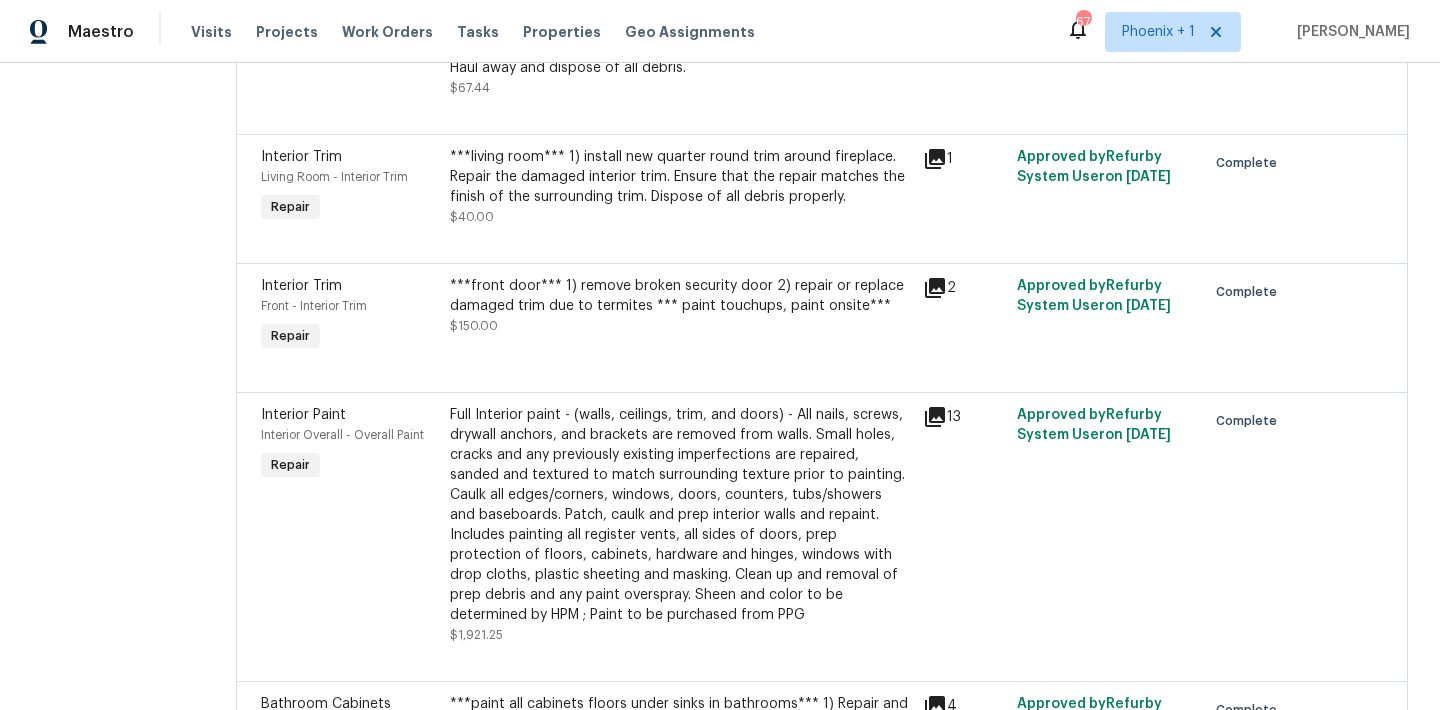 scroll, scrollTop: 4217, scrollLeft: 0, axis: vertical 